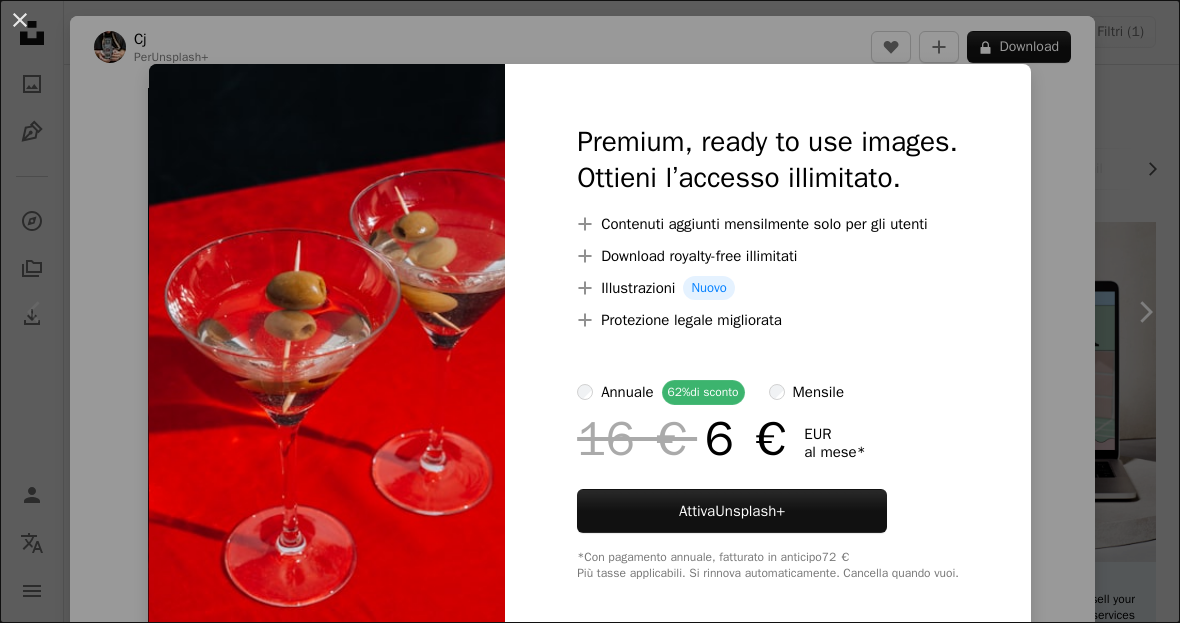 scroll, scrollTop: 277, scrollLeft: 0, axis: vertical 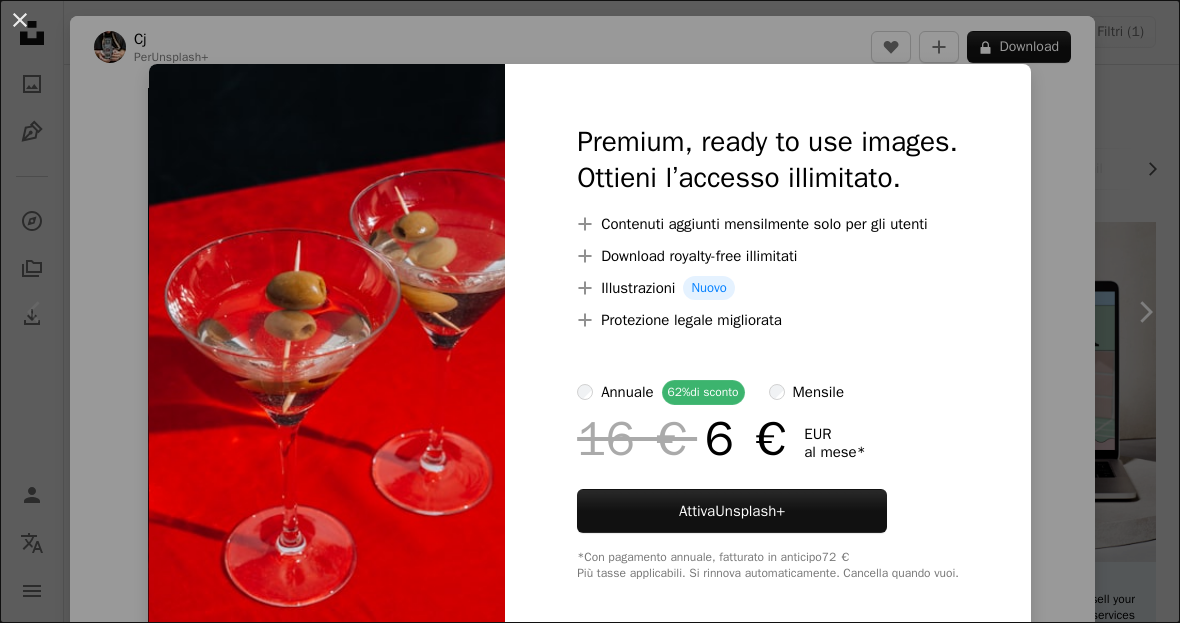 click on "An X shape" at bounding box center (20, 20) 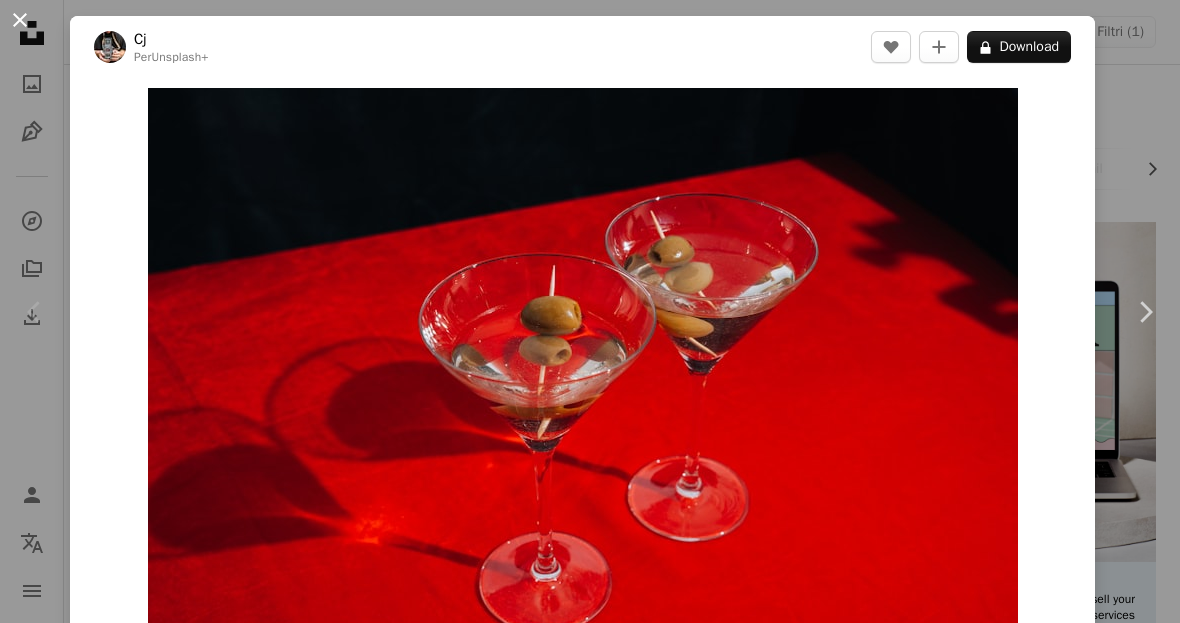 click on "An X shape" at bounding box center (20, 20) 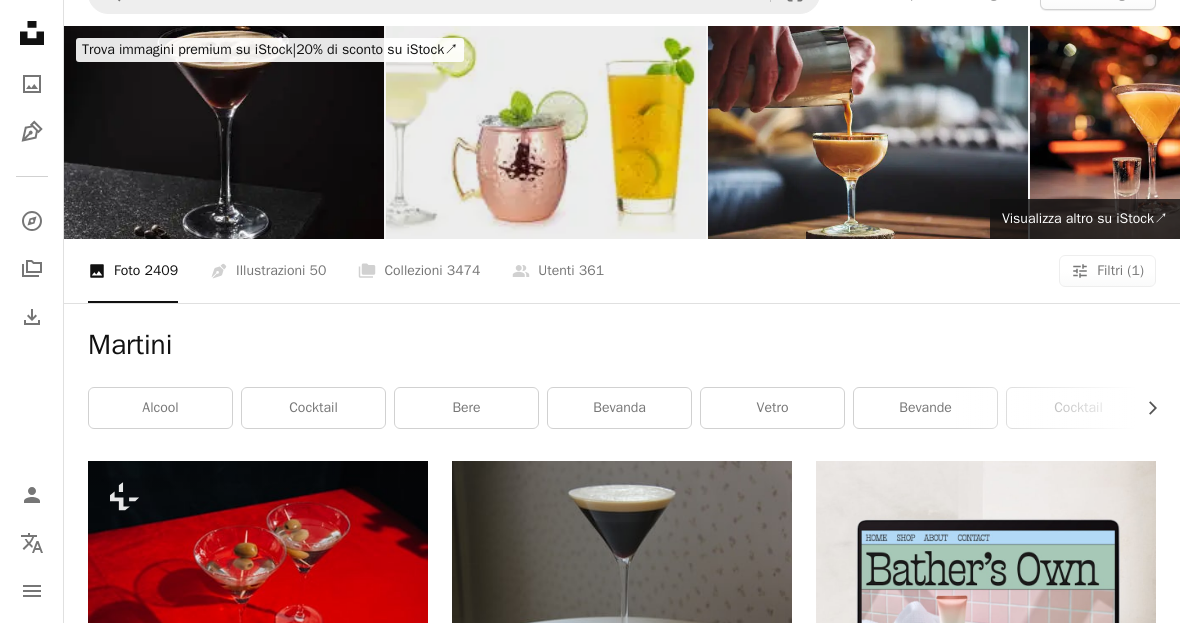 scroll, scrollTop: 0, scrollLeft: 0, axis: both 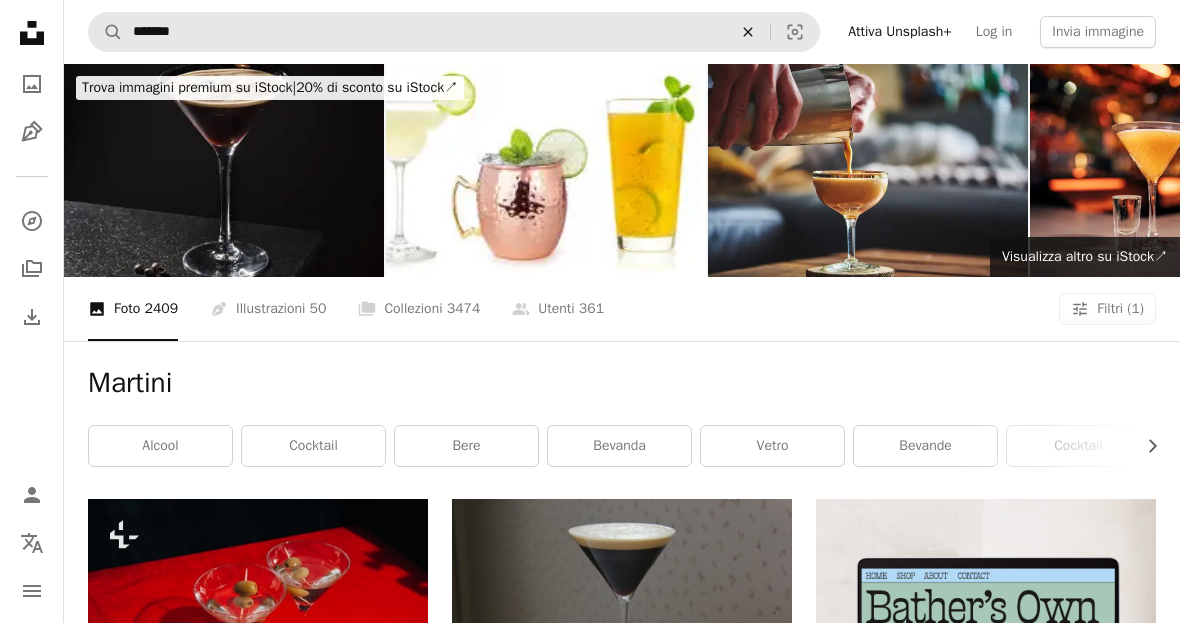 click 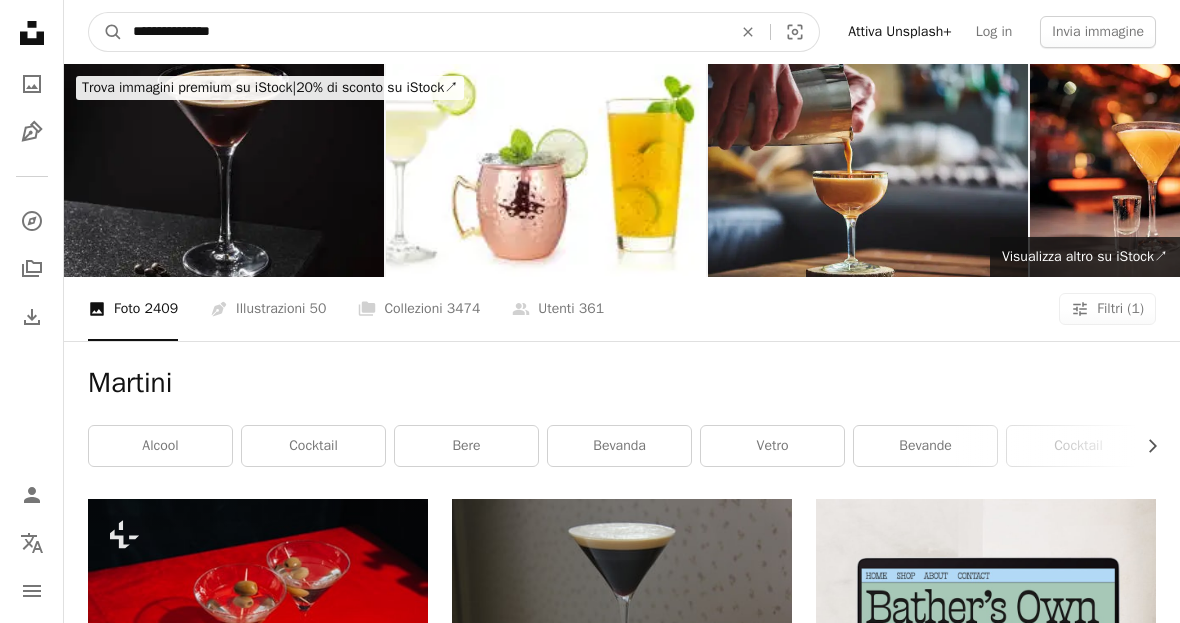 type on "**********" 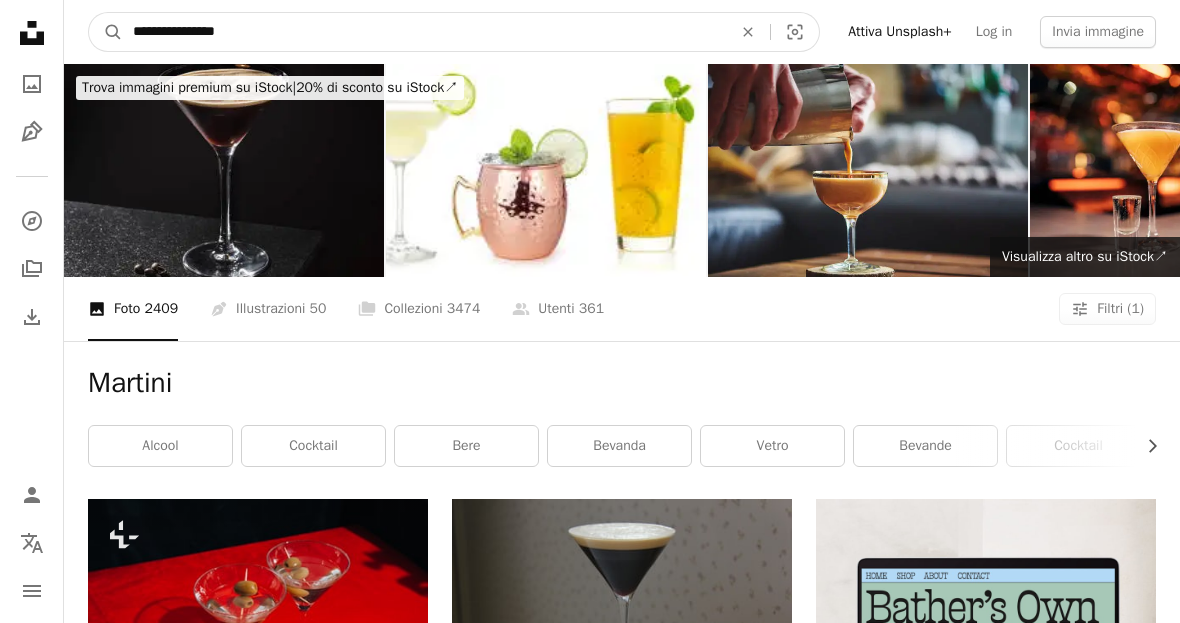 click on "A magnifying glass" at bounding box center (106, 32) 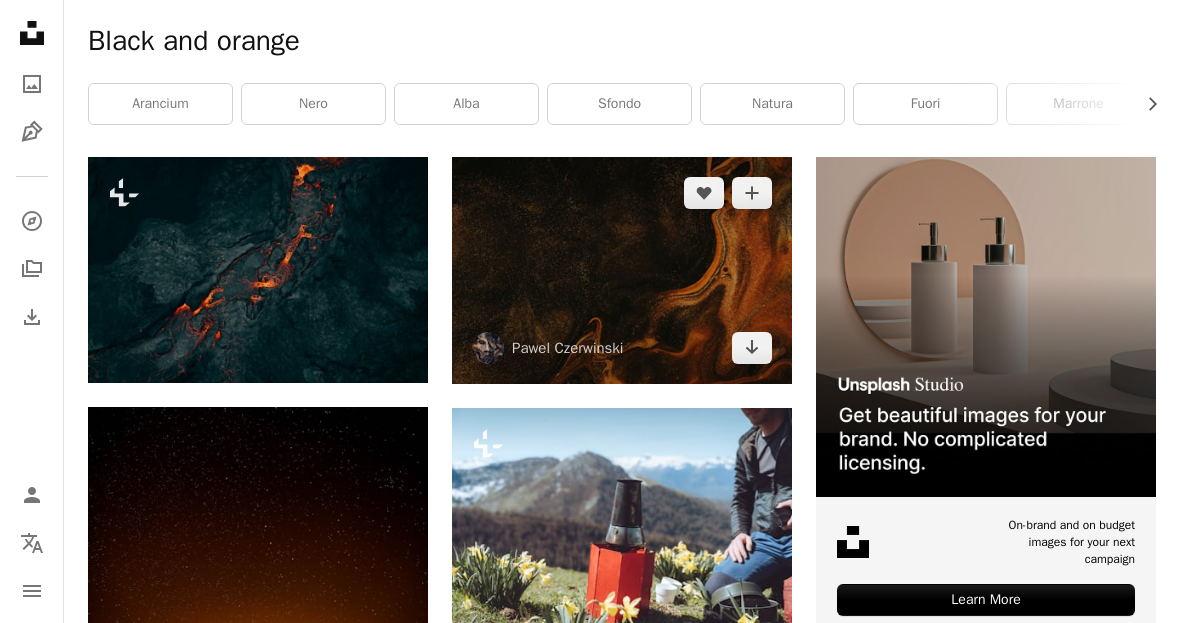 scroll, scrollTop: 338, scrollLeft: 0, axis: vertical 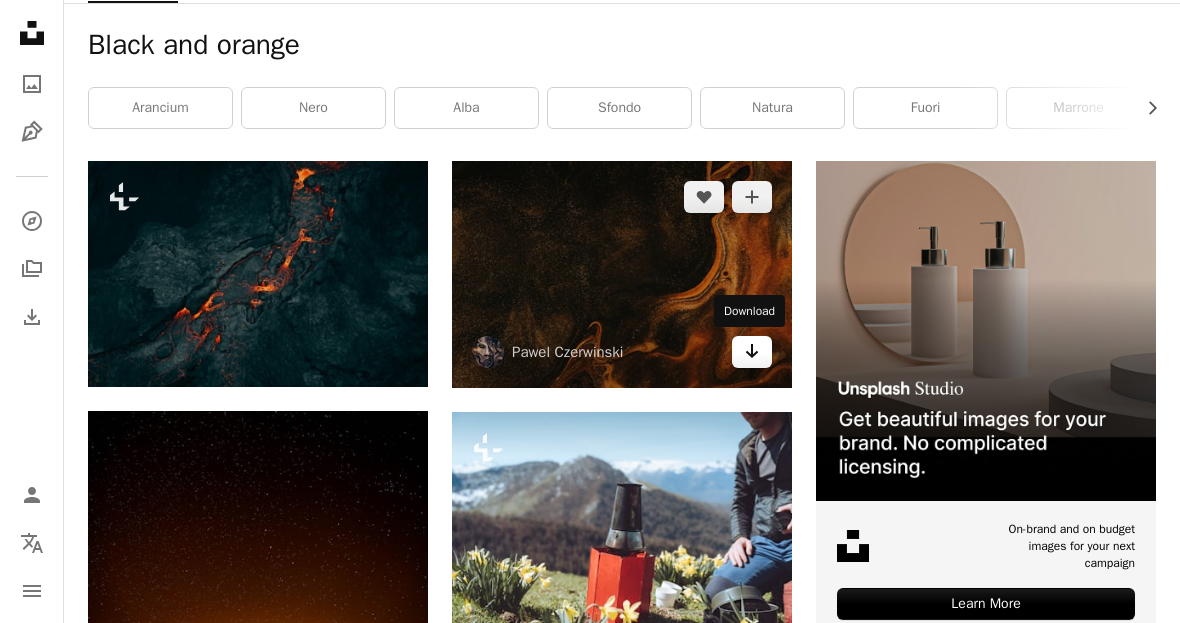click on "Arrow pointing down" 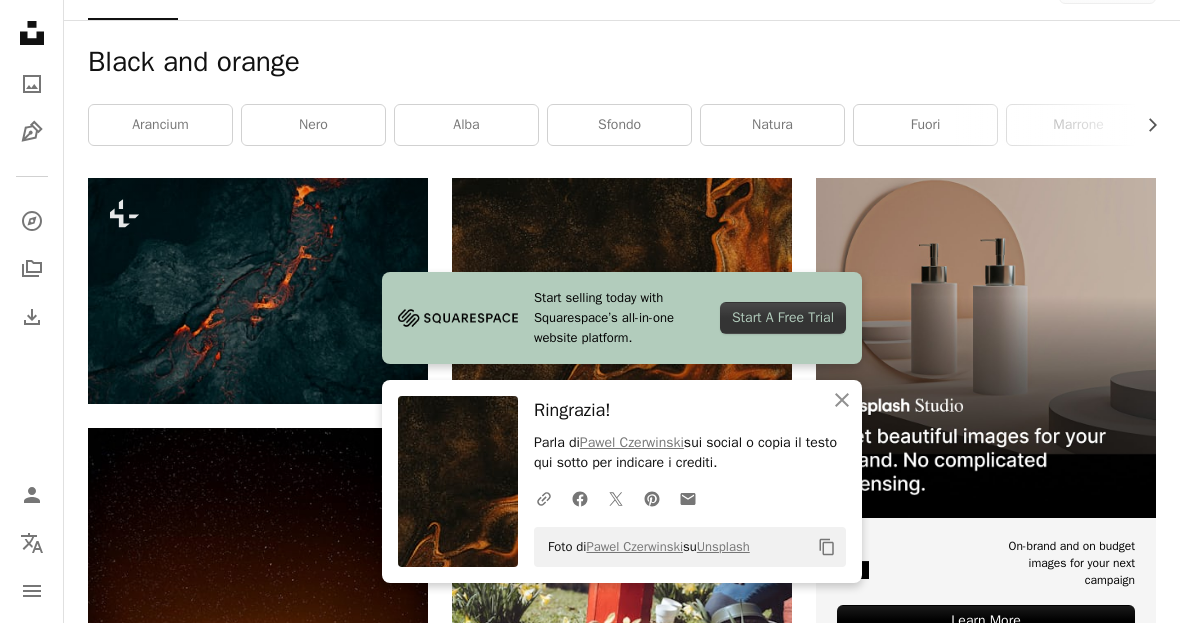 scroll, scrollTop: 320, scrollLeft: 0, axis: vertical 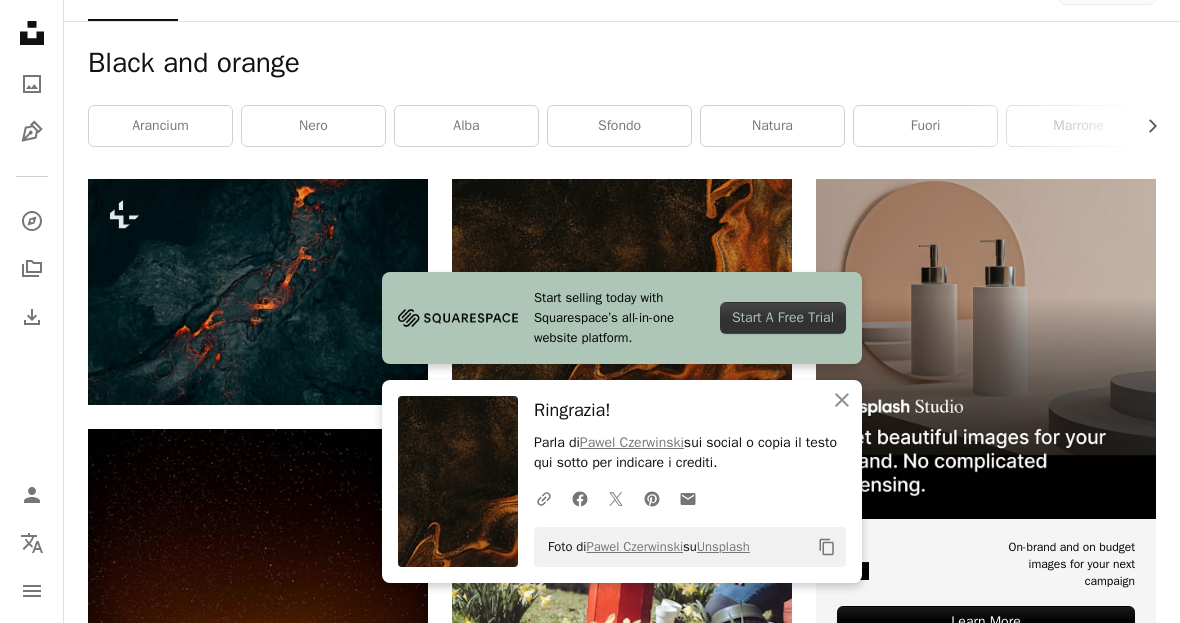 click on "Unsplash logo Home Unsplash A photo Pen Tool A compass A stack of folders Download Person Localization icon navigation menu" at bounding box center [32, 311] 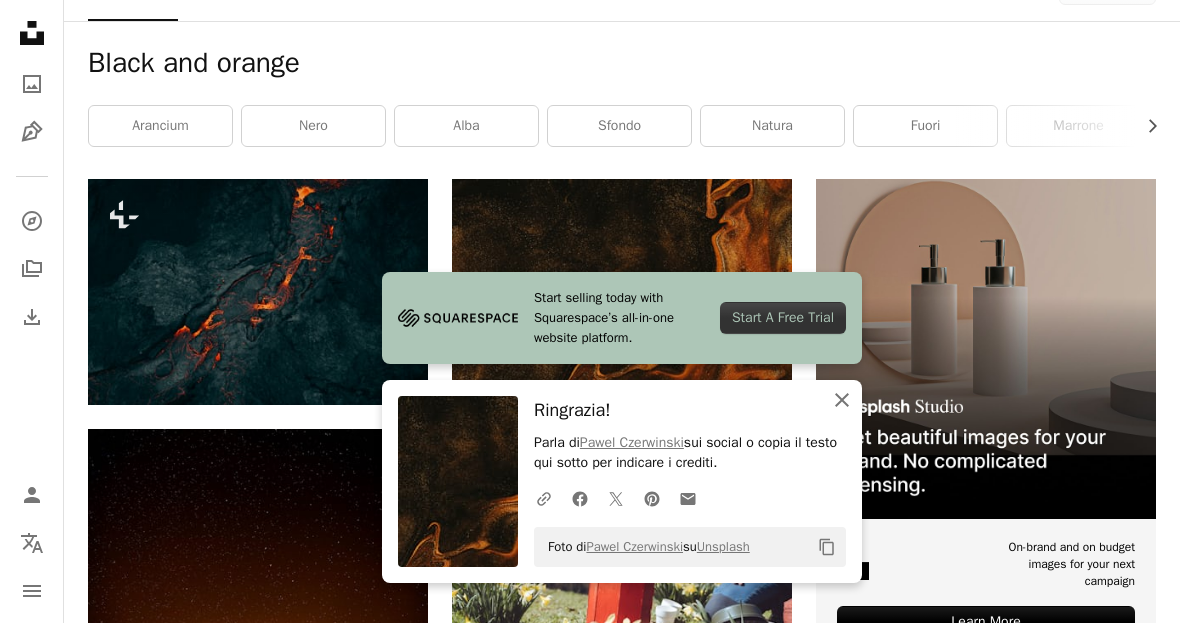 click on "An X shape" 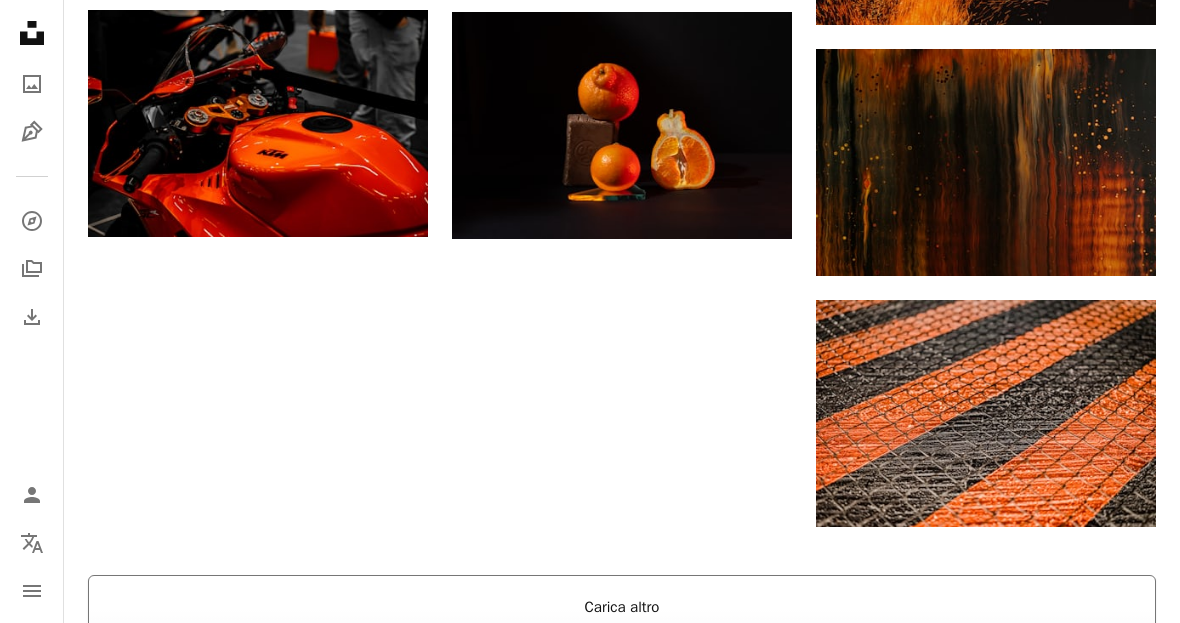scroll, scrollTop: 1957, scrollLeft: 0, axis: vertical 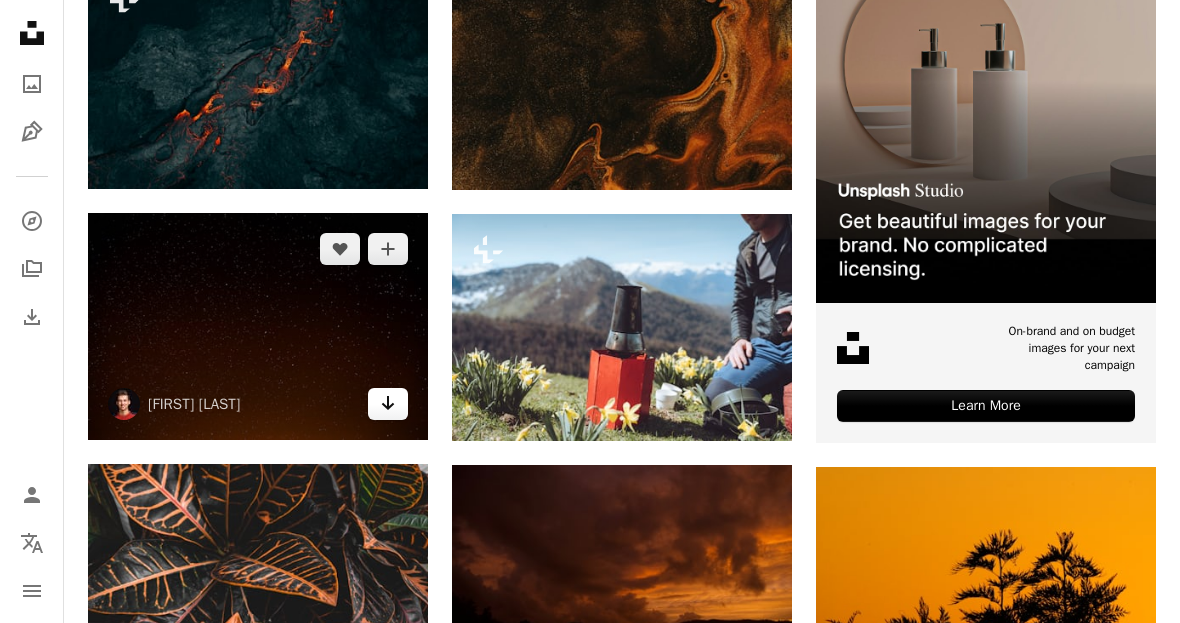 click on "Arrow pointing down" at bounding box center (388, 404) 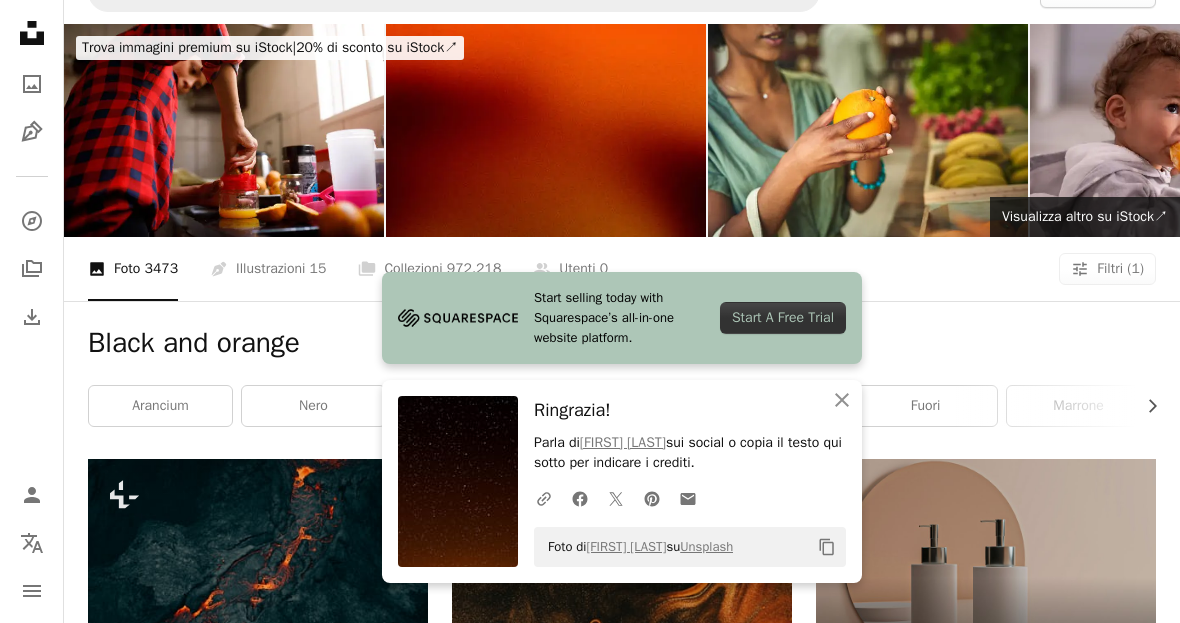 scroll, scrollTop: 0, scrollLeft: 0, axis: both 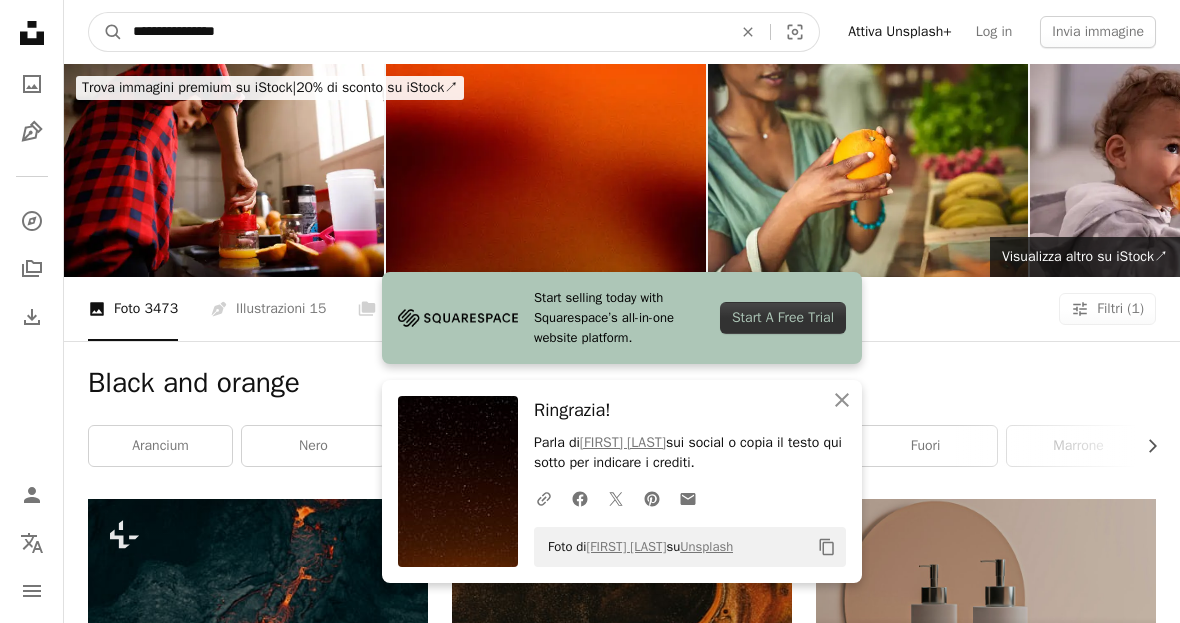 click on "**********" at bounding box center [424, 32] 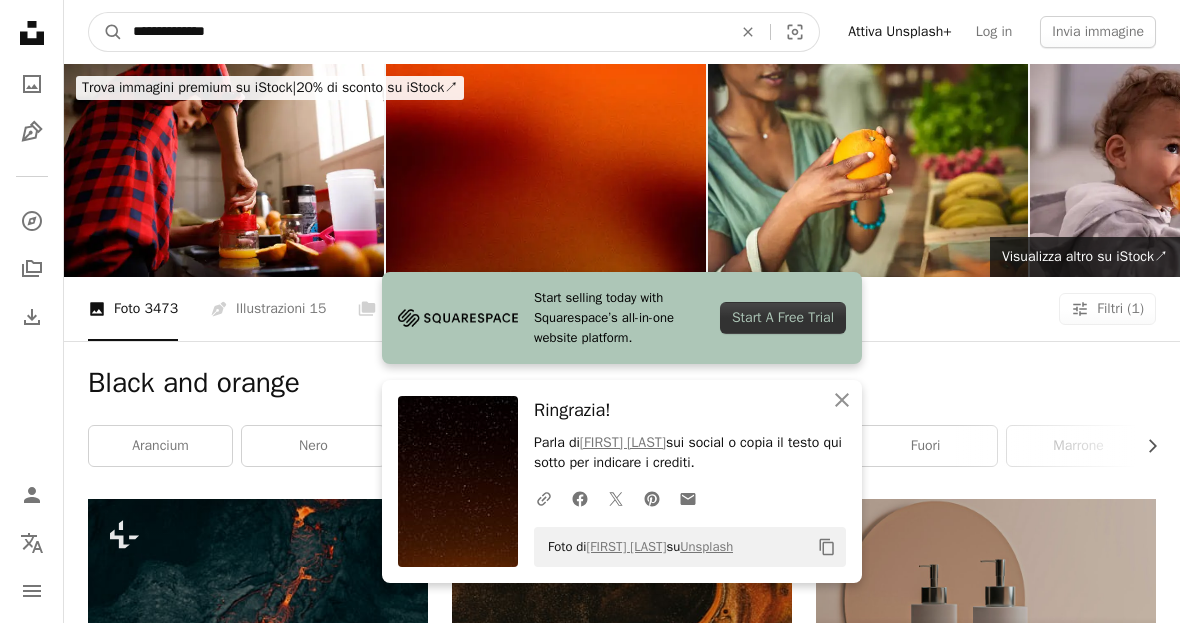 type on "**********" 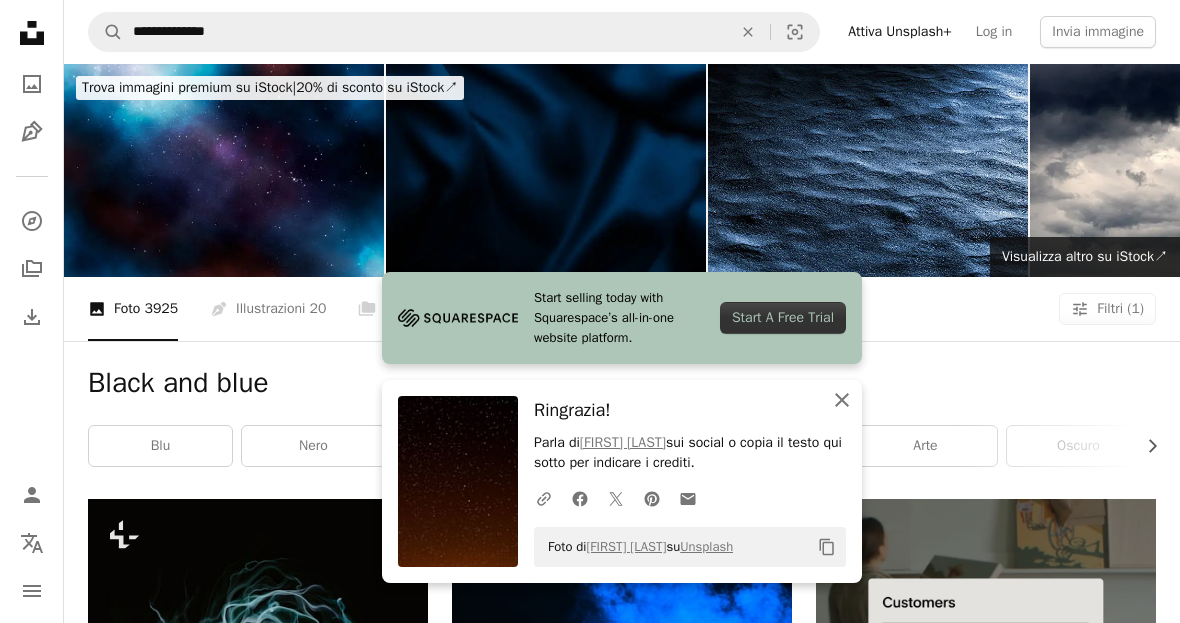 click on "An X shape" 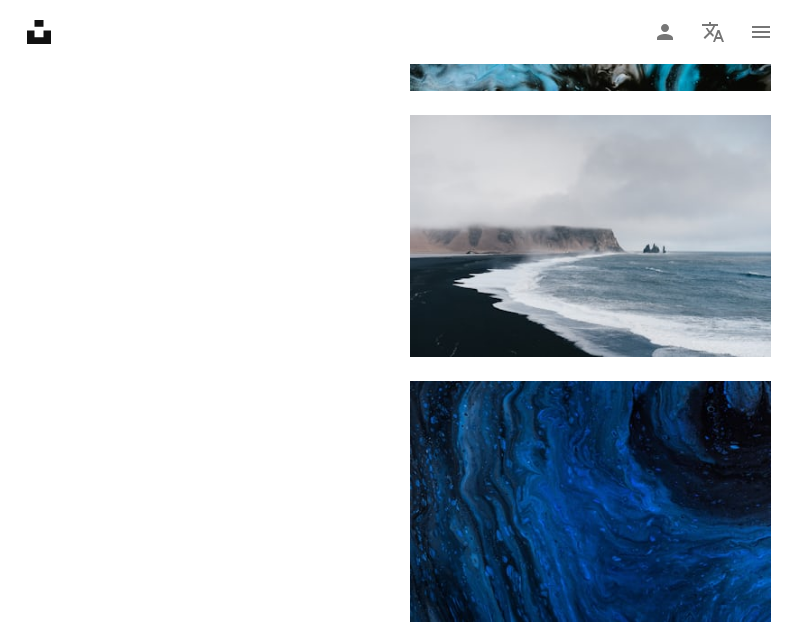 scroll, scrollTop: 3111, scrollLeft: 0, axis: vertical 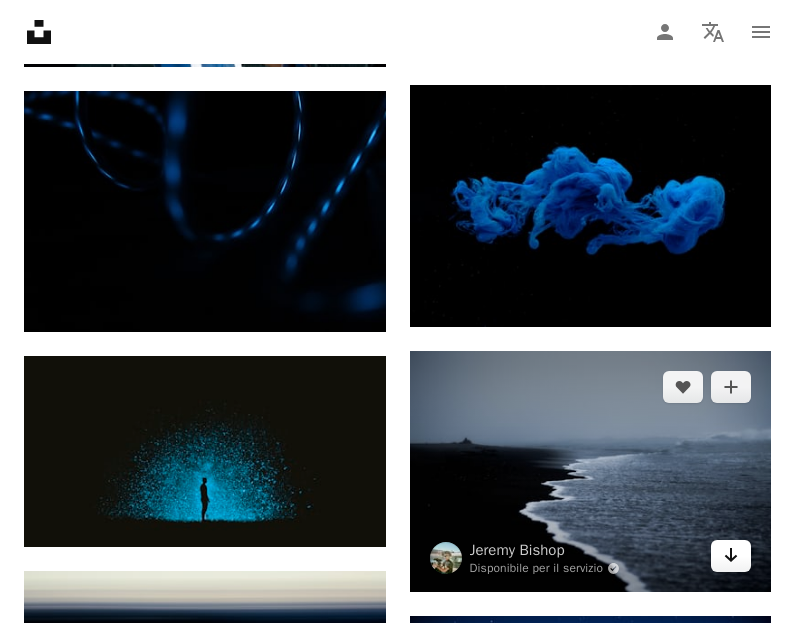 click 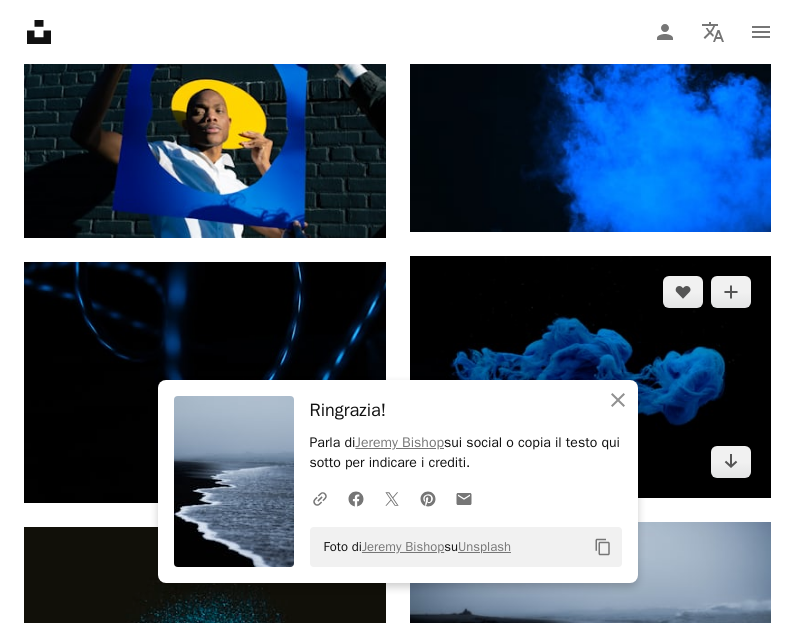 scroll, scrollTop: 1064, scrollLeft: 0, axis: vertical 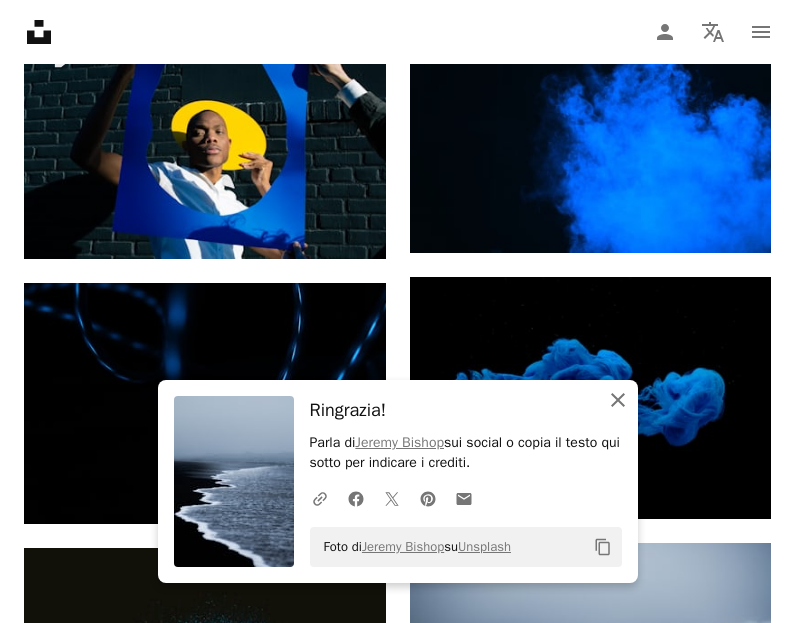 click on "An X shape" 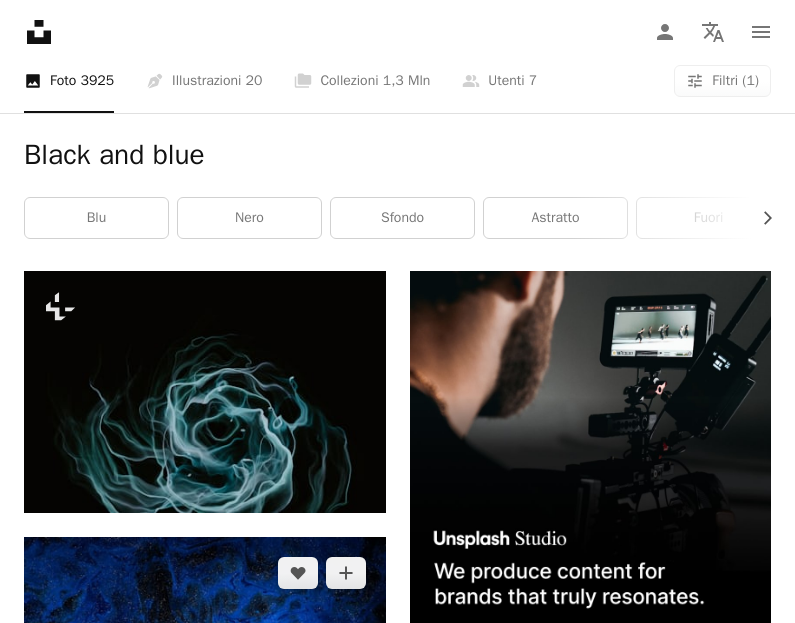 scroll, scrollTop: 0, scrollLeft: 0, axis: both 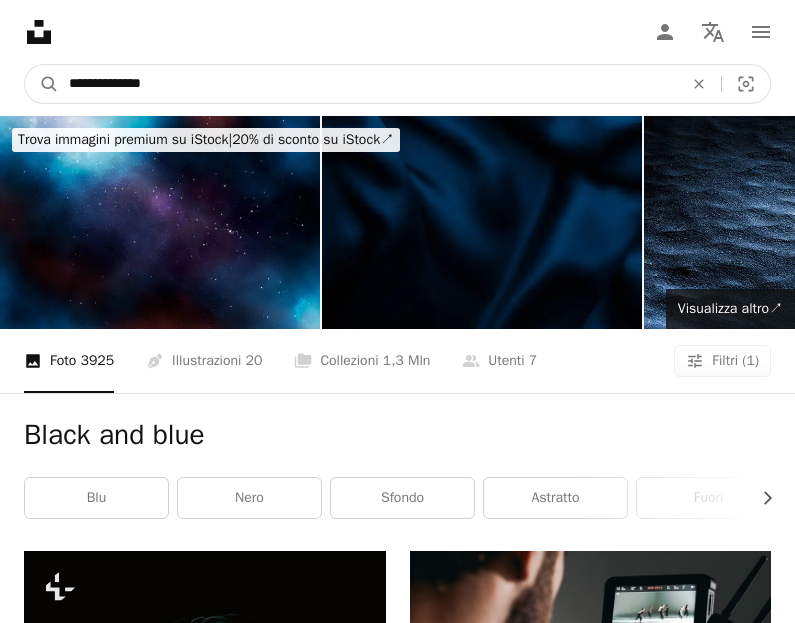 click on "**********" at bounding box center [368, 84] 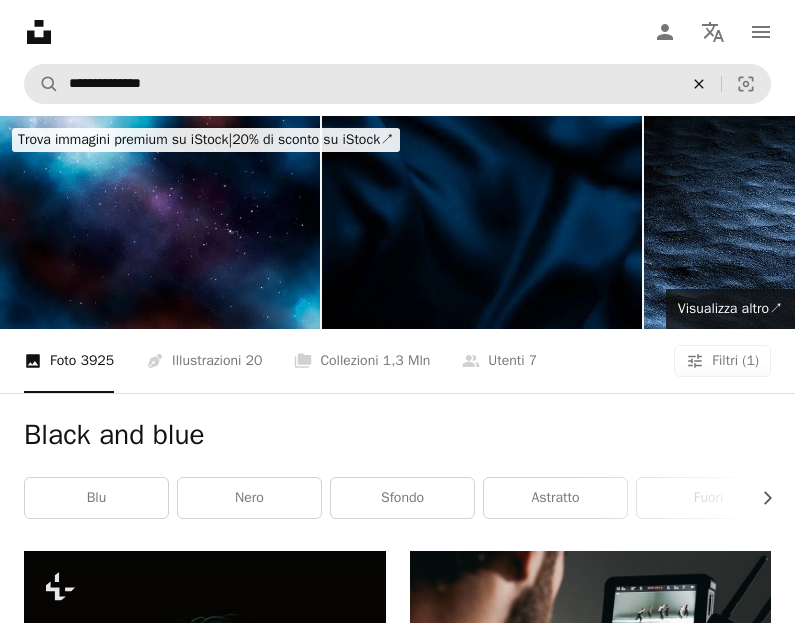 click 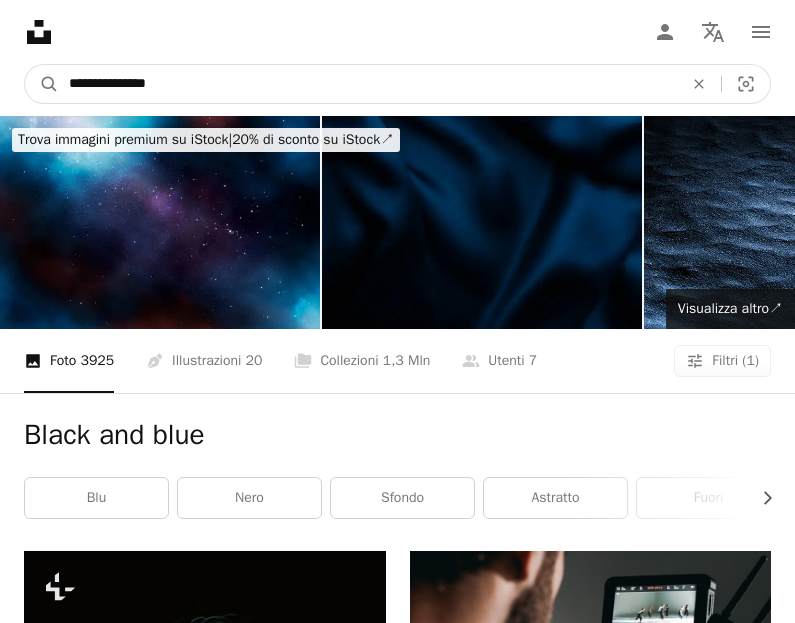 type on "**********" 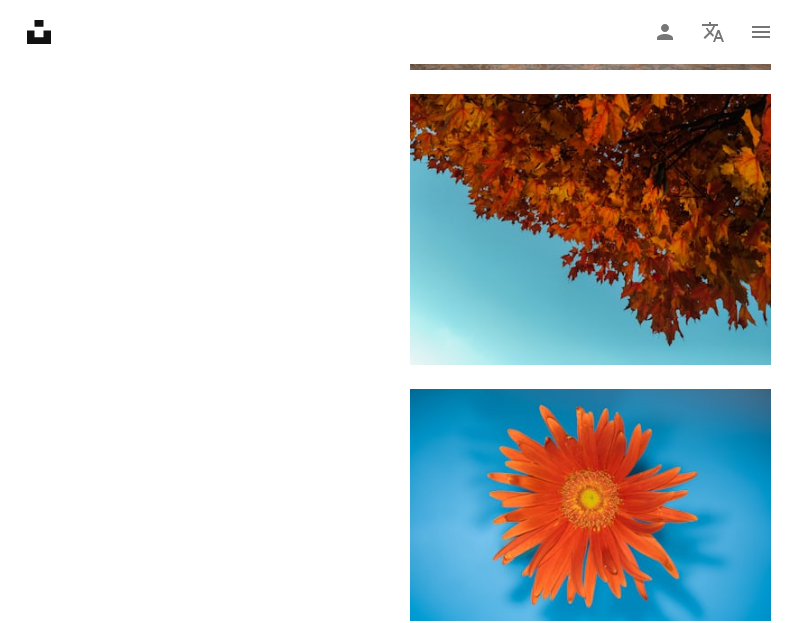scroll, scrollTop: 3255, scrollLeft: 0, axis: vertical 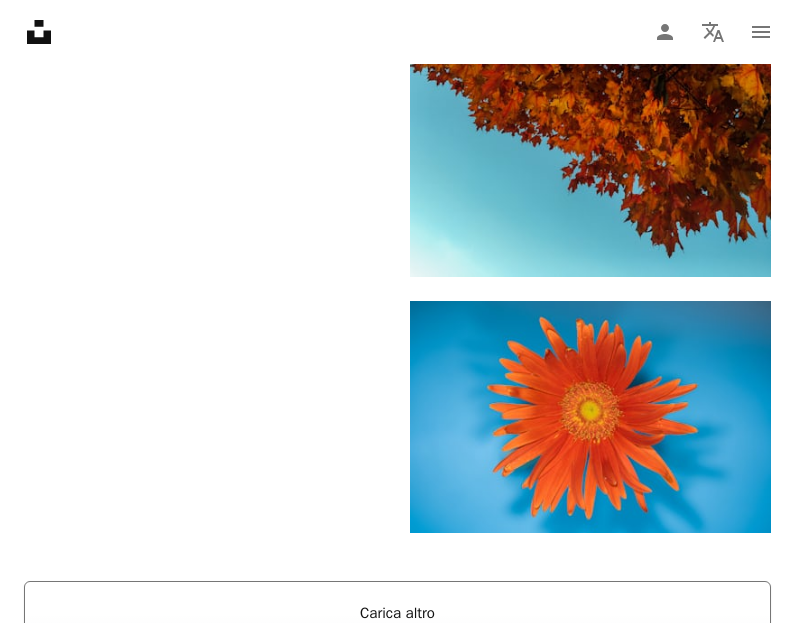 click on "Carica altro" at bounding box center [397, 613] 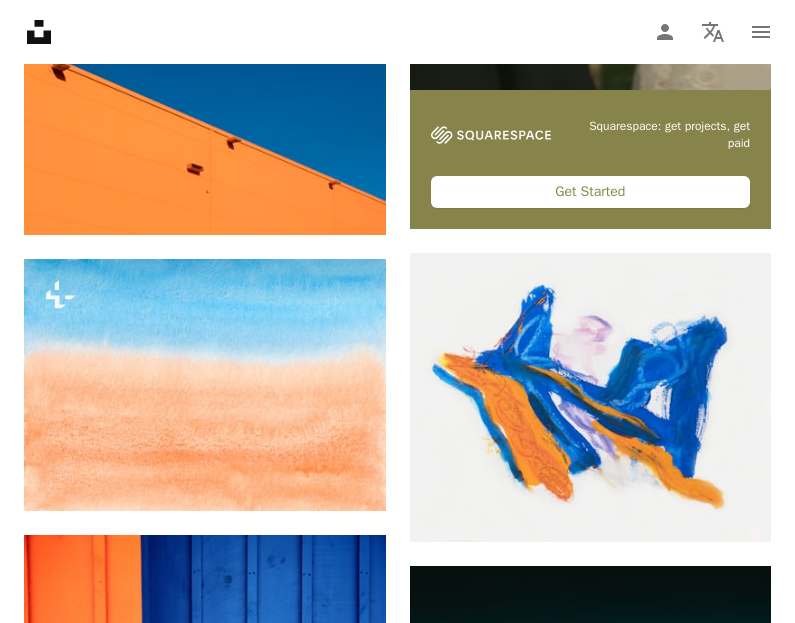 scroll, scrollTop: 0, scrollLeft: 0, axis: both 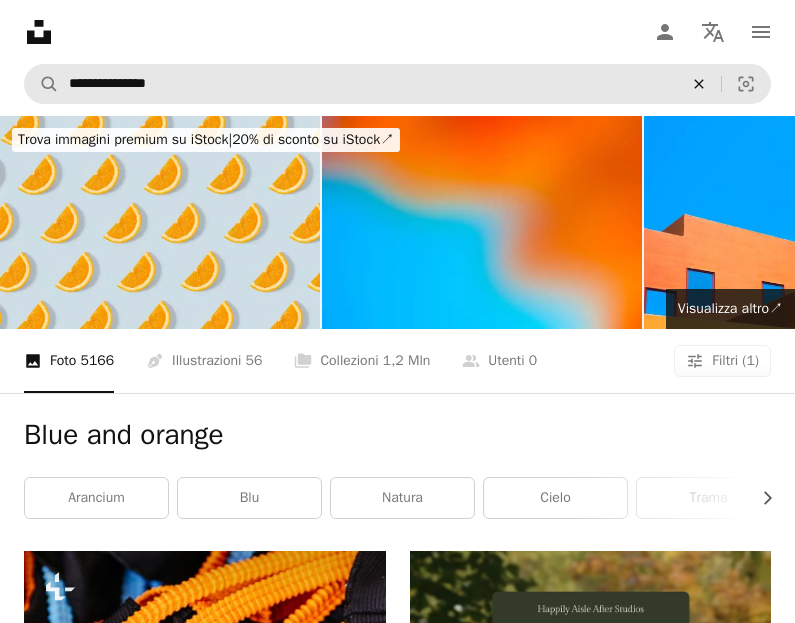click 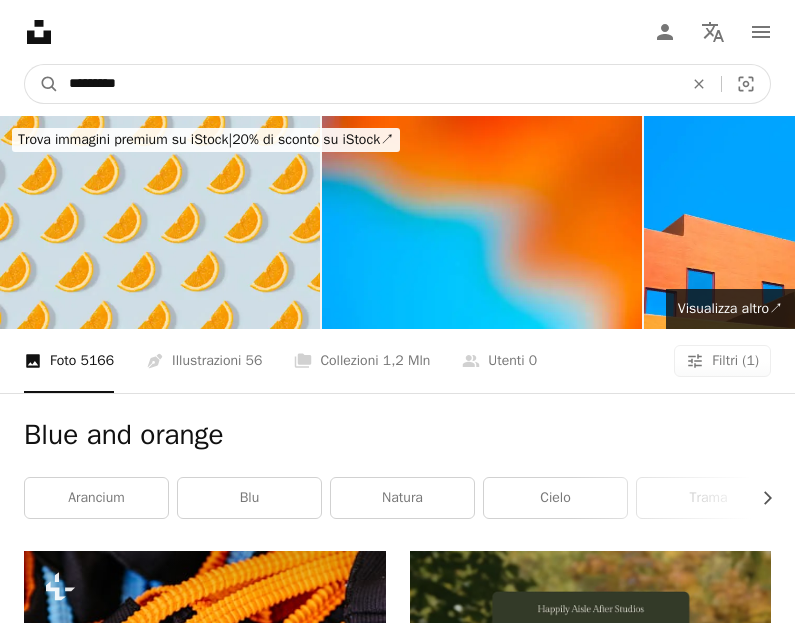 type on "*********" 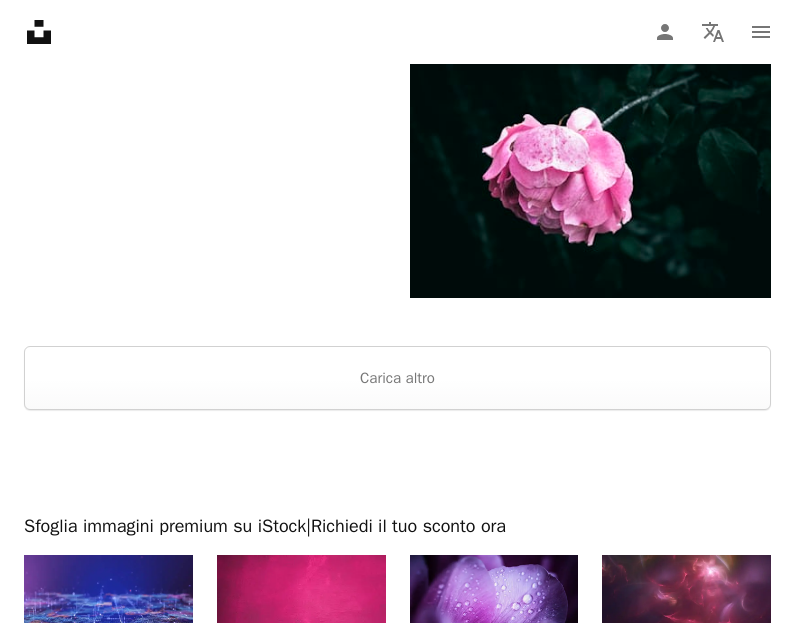 scroll, scrollTop: 3543, scrollLeft: 0, axis: vertical 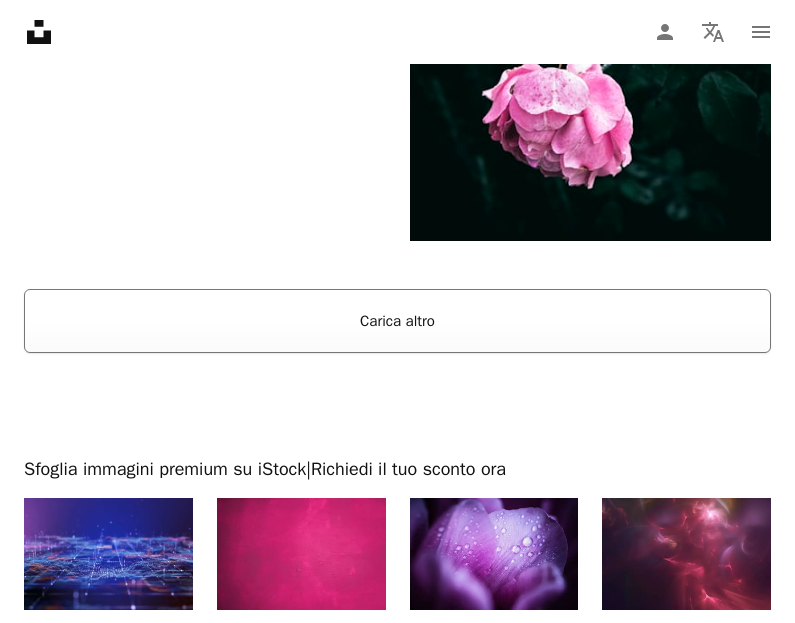 click on "Carica altro" at bounding box center (397, 321) 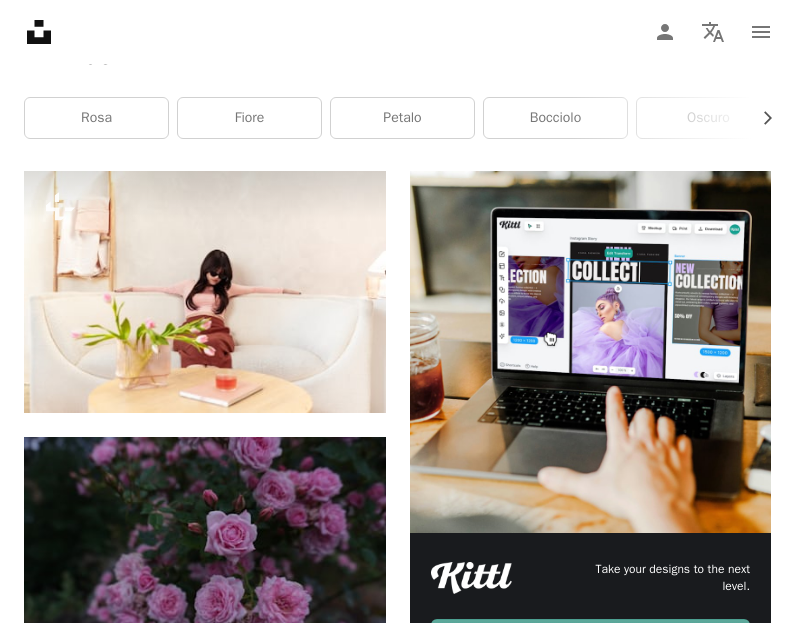 scroll, scrollTop: 0, scrollLeft: 0, axis: both 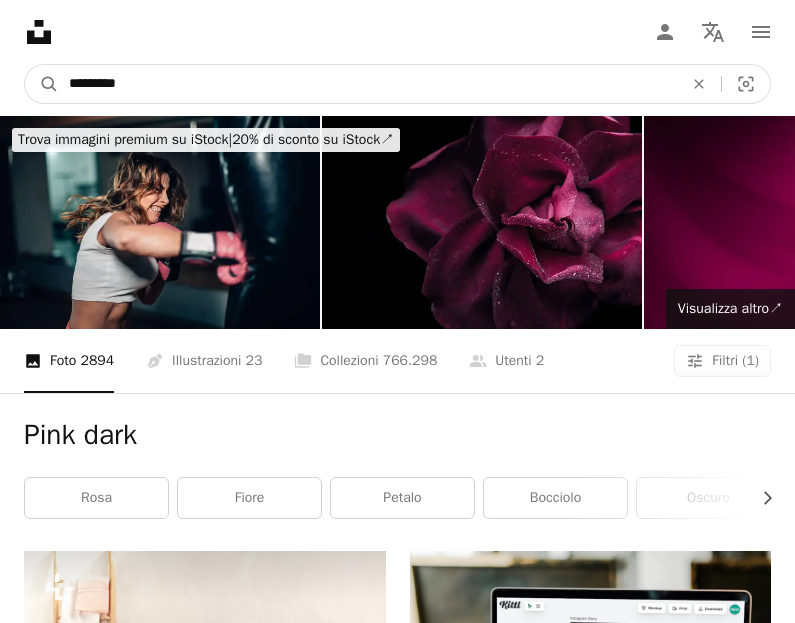 click on "*********" at bounding box center [368, 84] 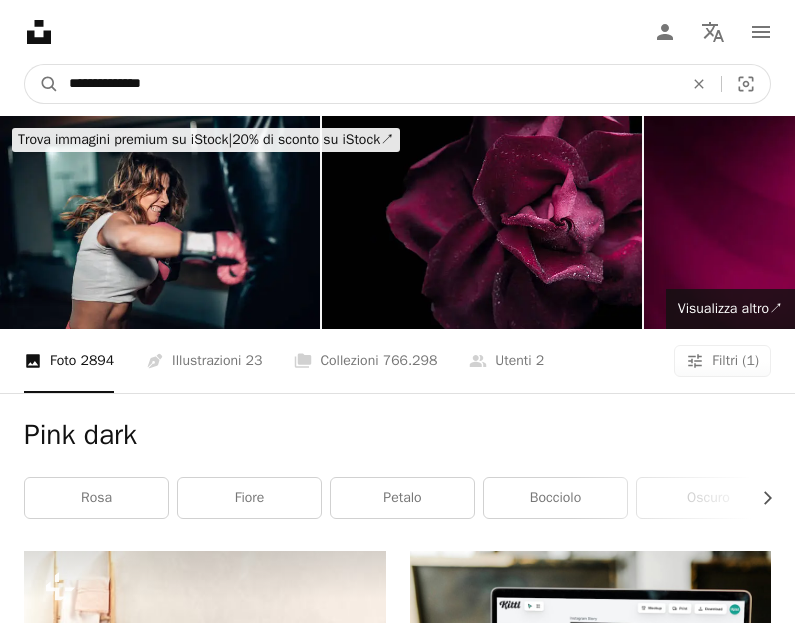 type on "**********" 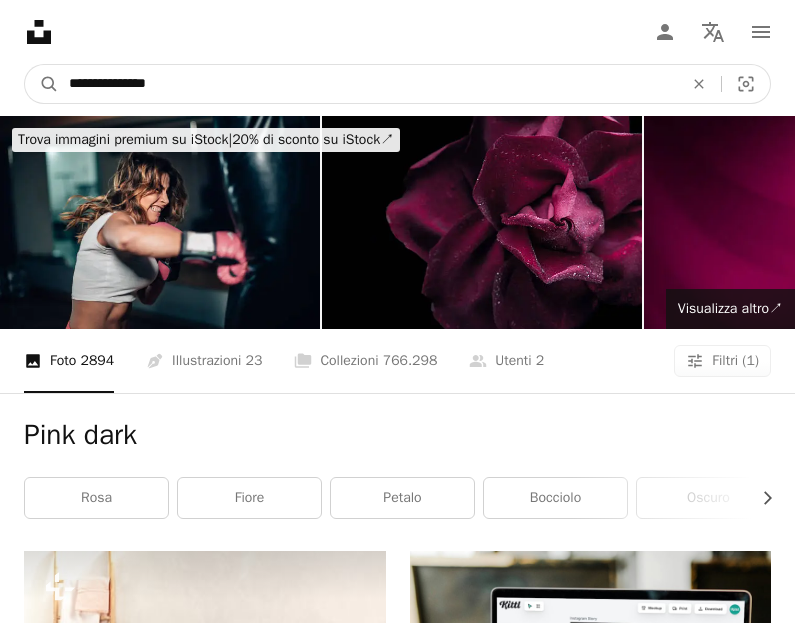 click on "A magnifying glass" at bounding box center (42, 84) 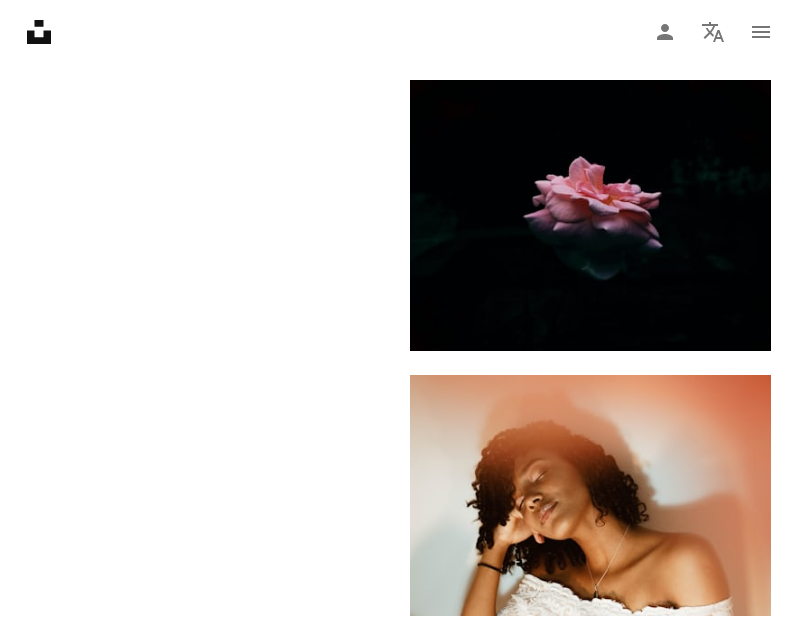 scroll, scrollTop: 3140, scrollLeft: 0, axis: vertical 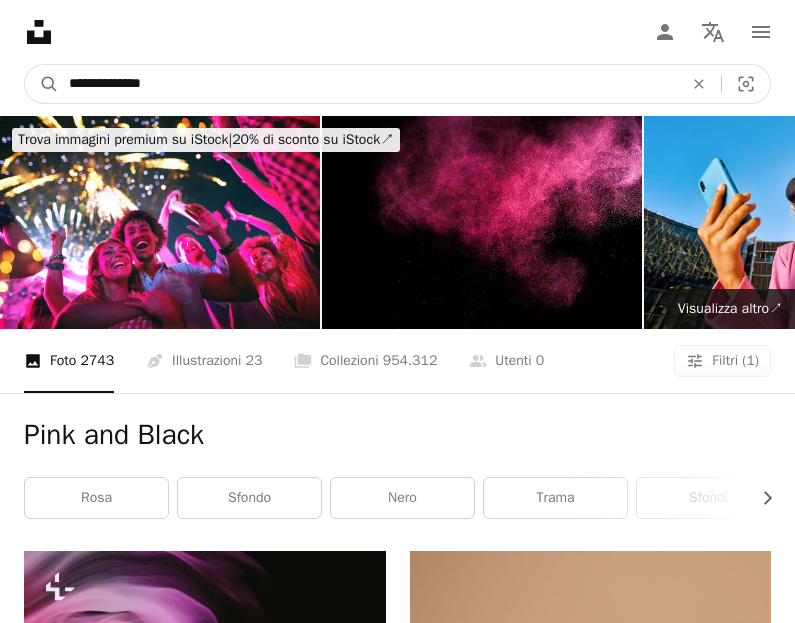 click on "**********" at bounding box center (368, 84) 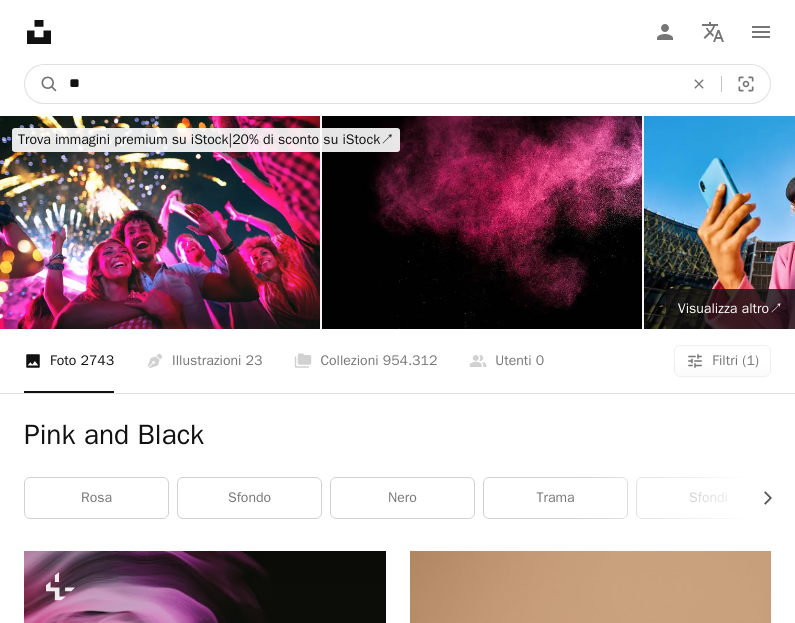 type on "*" 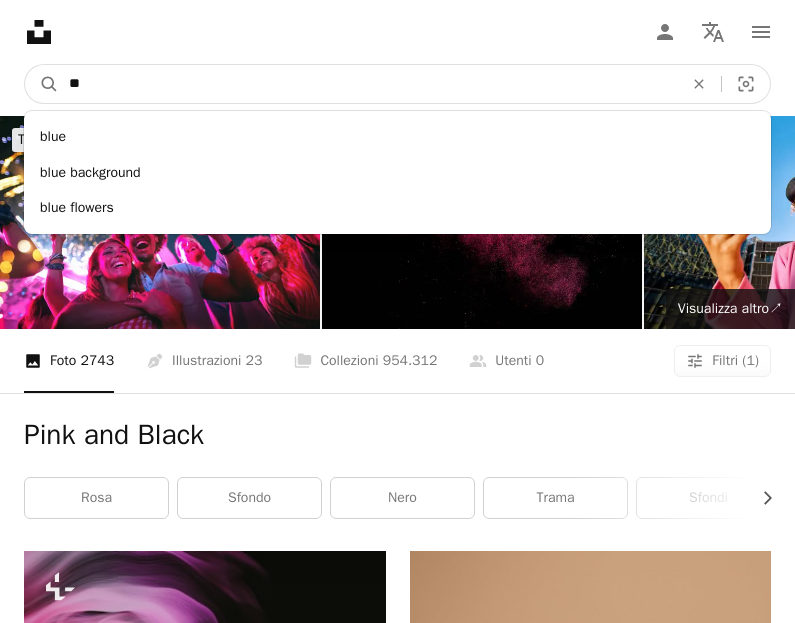 type on "*" 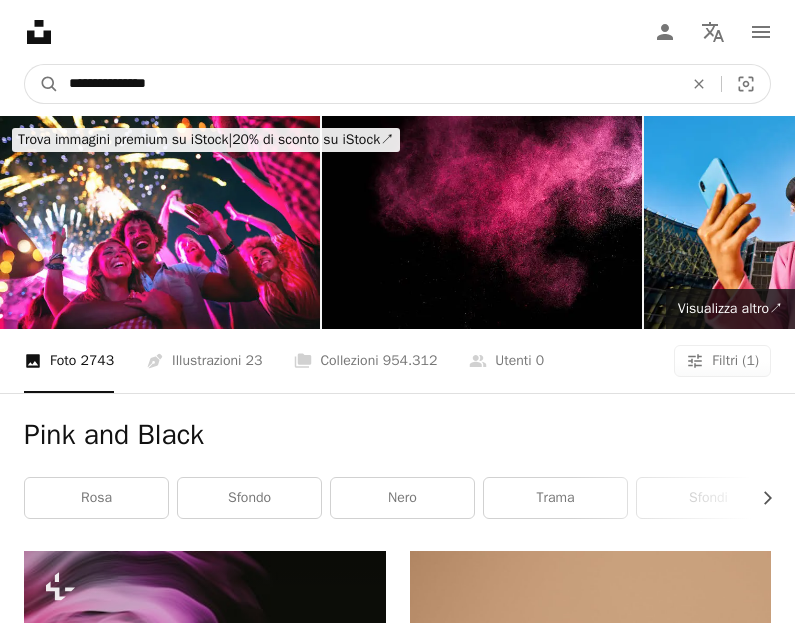 type on "**********" 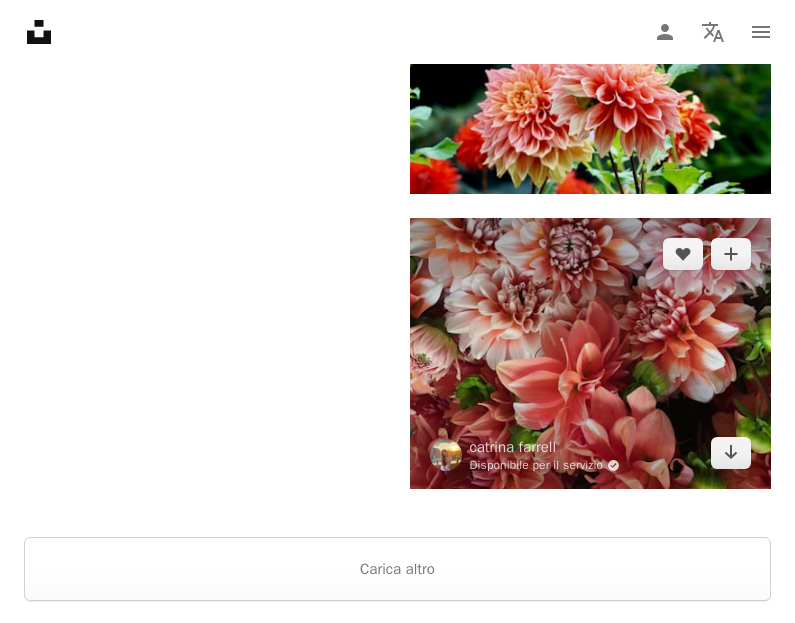 scroll, scrollTop: 3293, scrollLeft: 0, axis: vertical 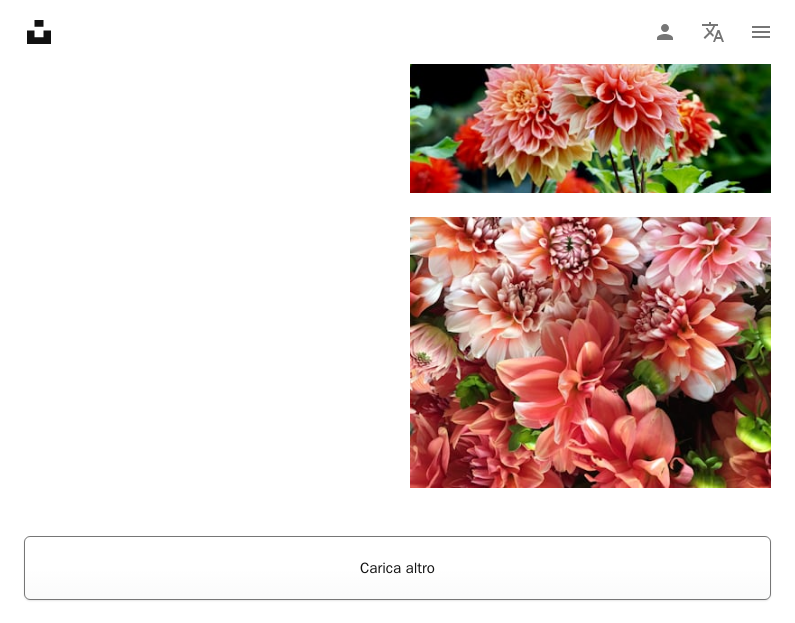 click on "Carica altro" at bounding box center (397, 568) 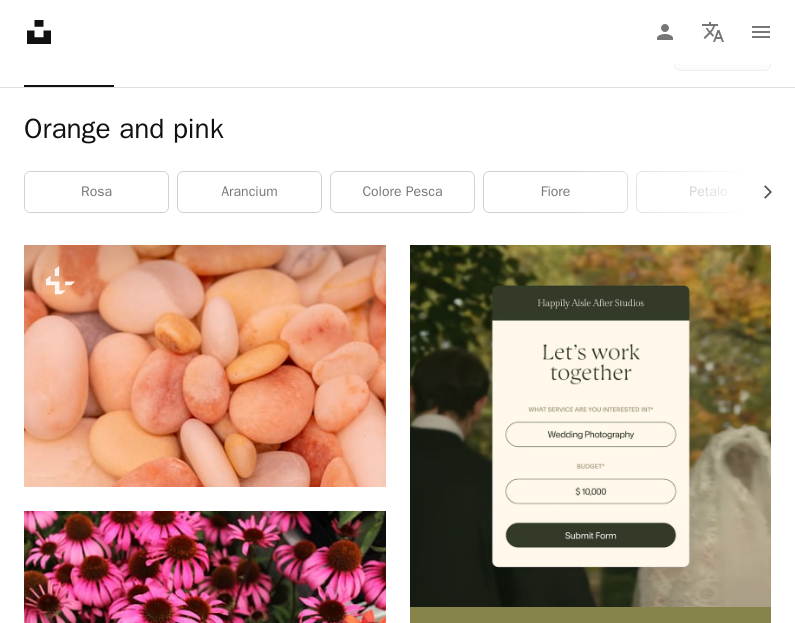 scroll, scrollTop: 0, scrollLeft: 0, axis: both 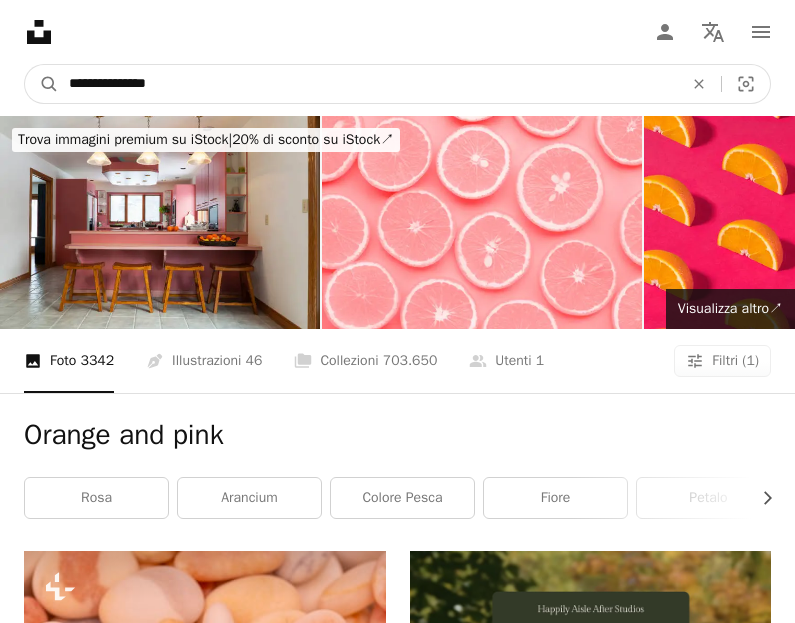 click on "**********" at bounding box center (368, 84) 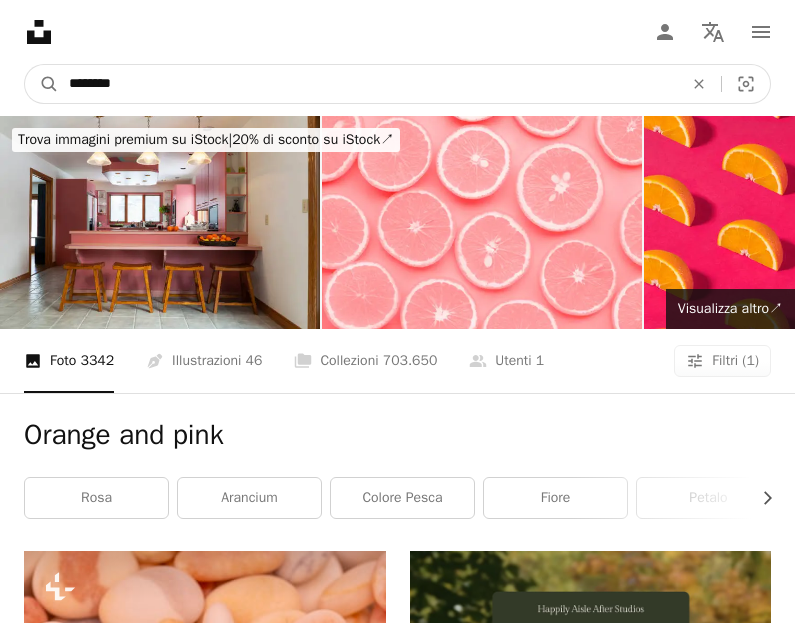 type on "*********" 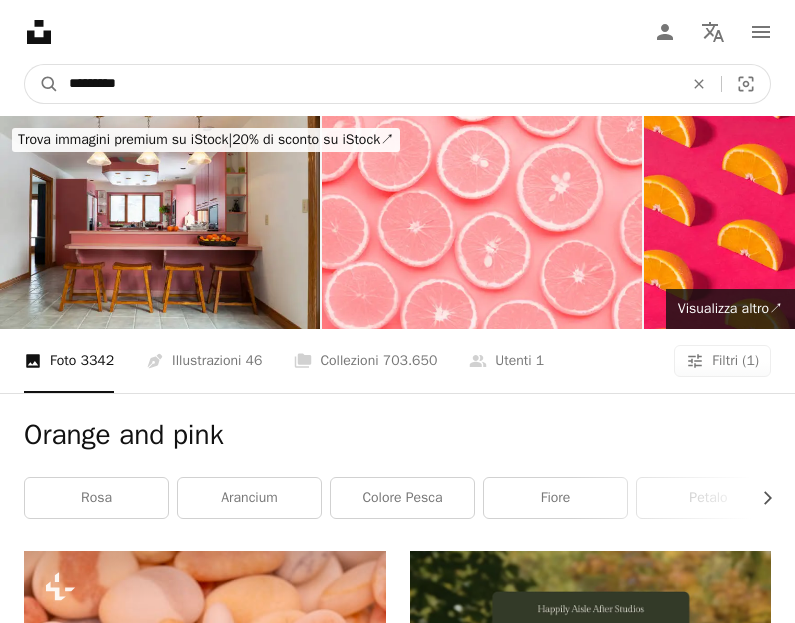 click on "A magnifying glass" at bounding box center (42, 84) 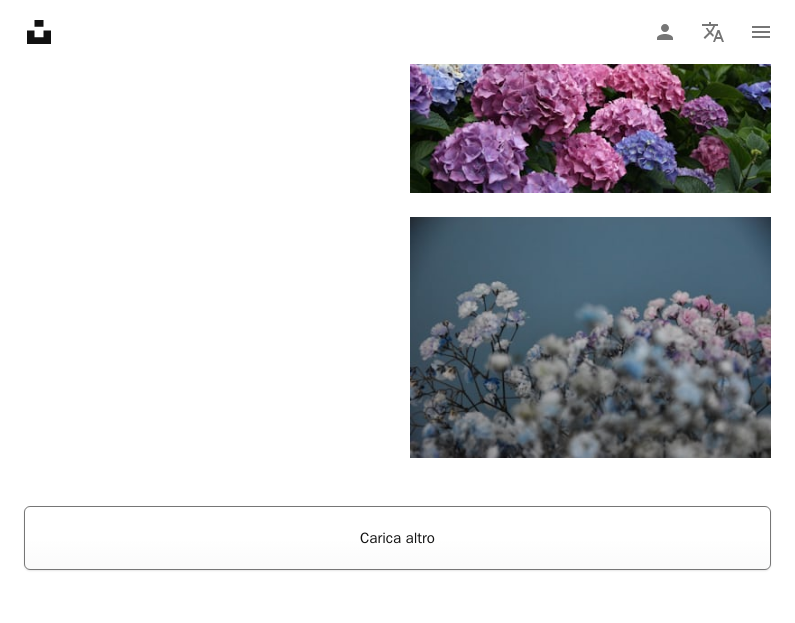 scroll, scrollTop: 3348, scrollLeft: 0, axis: vertical 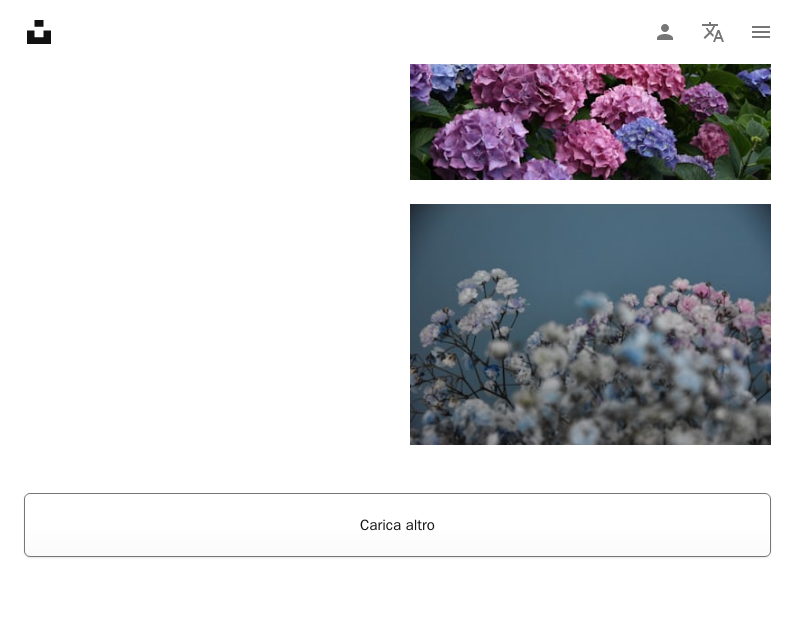 click on "Carica altro" at bounding box center (397, 525) 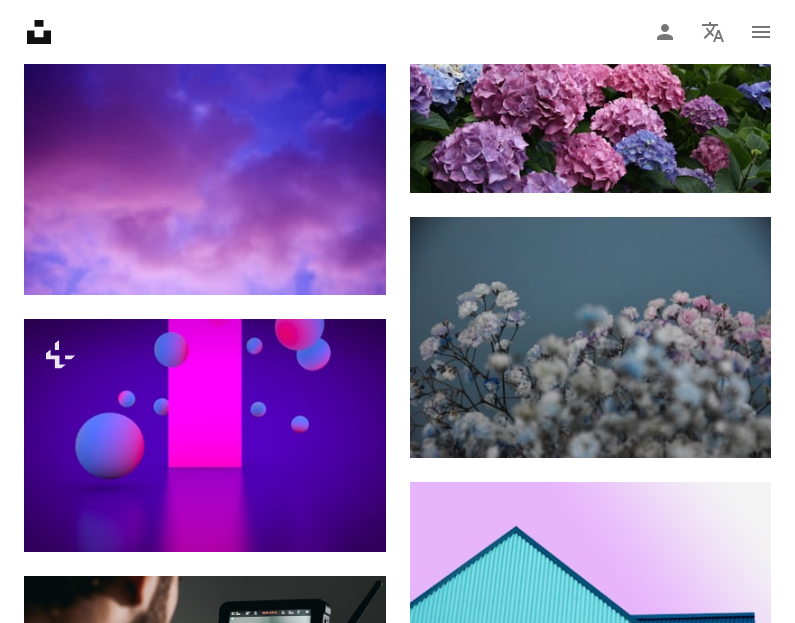 scroll, scrollTop: 0, scrollLeft: 0, axis: both 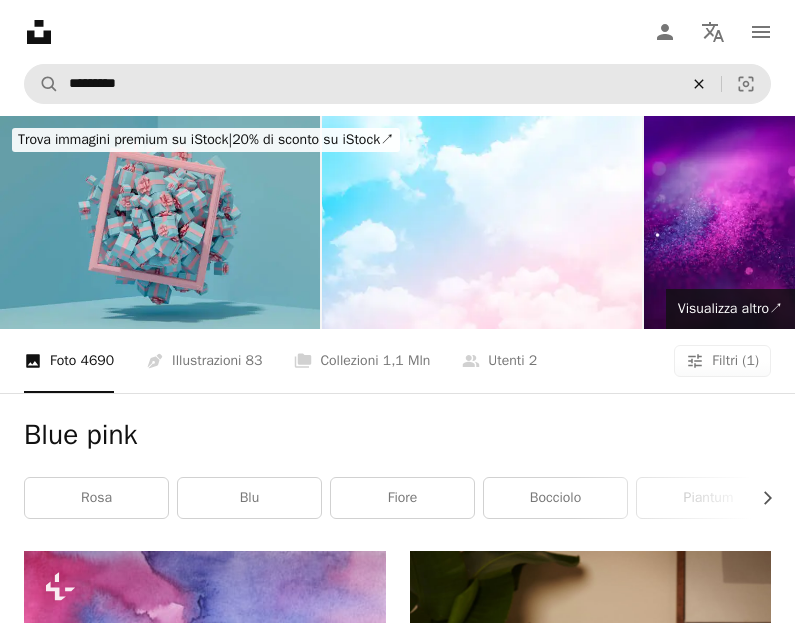click on "An X shape" 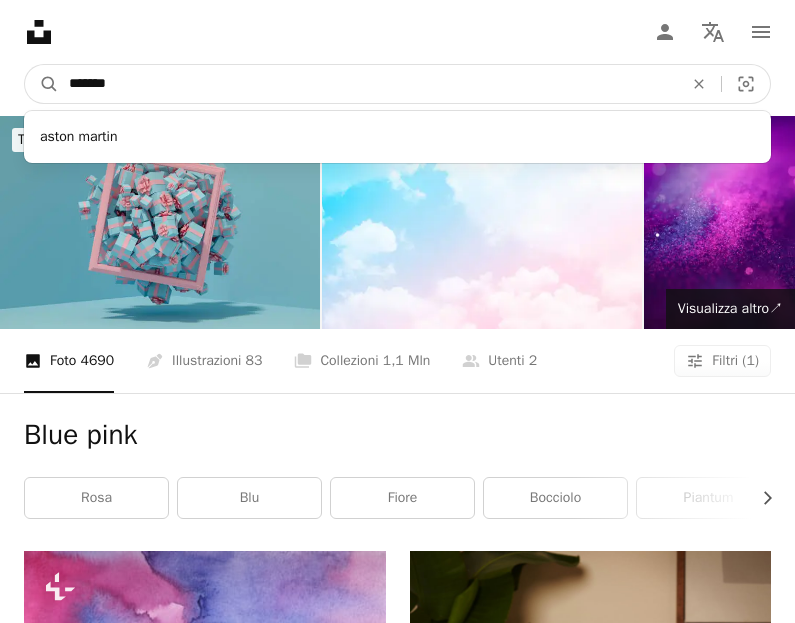 type on "*******" 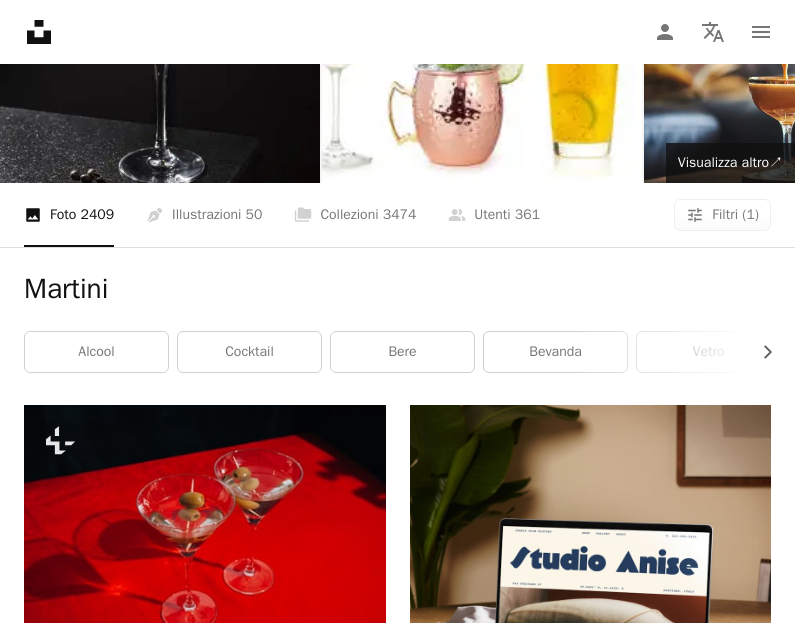 scroll, scrollTop: 169, scrollLeft: 0, axis: vertical 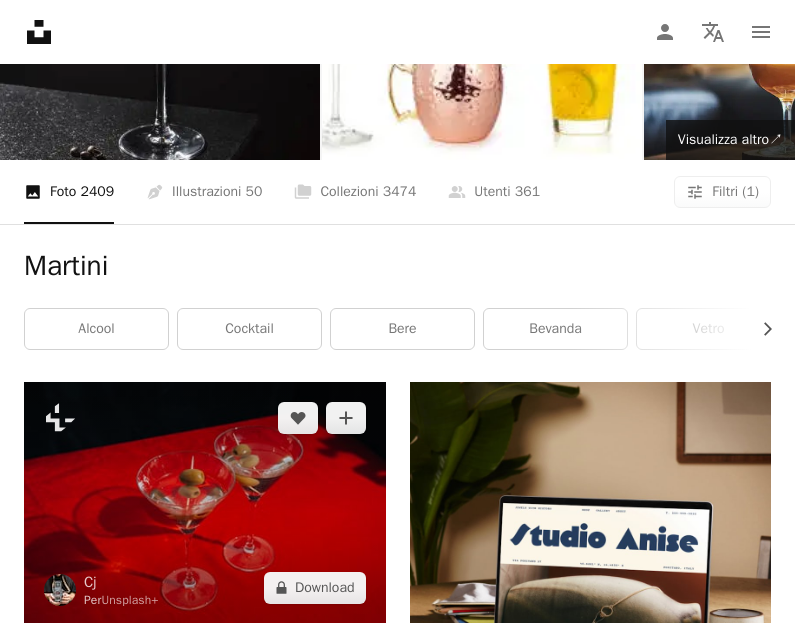 click at bounding box center [205, 502] 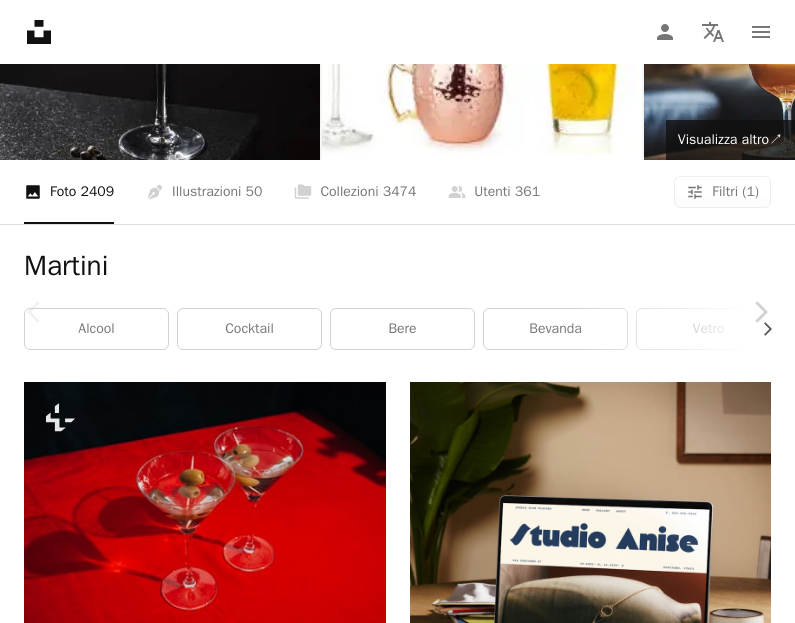 click on "A lock Download" at bounding box center [634, 12232] 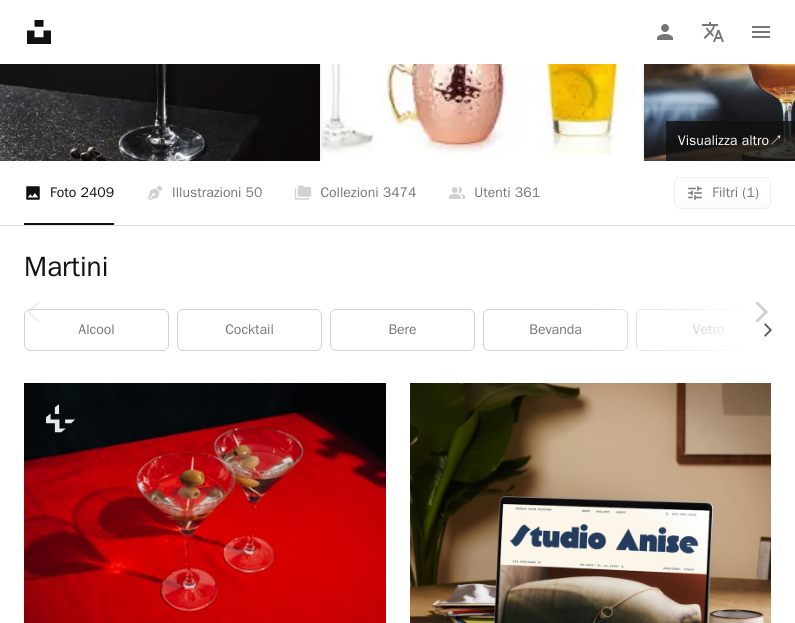 type on "******" 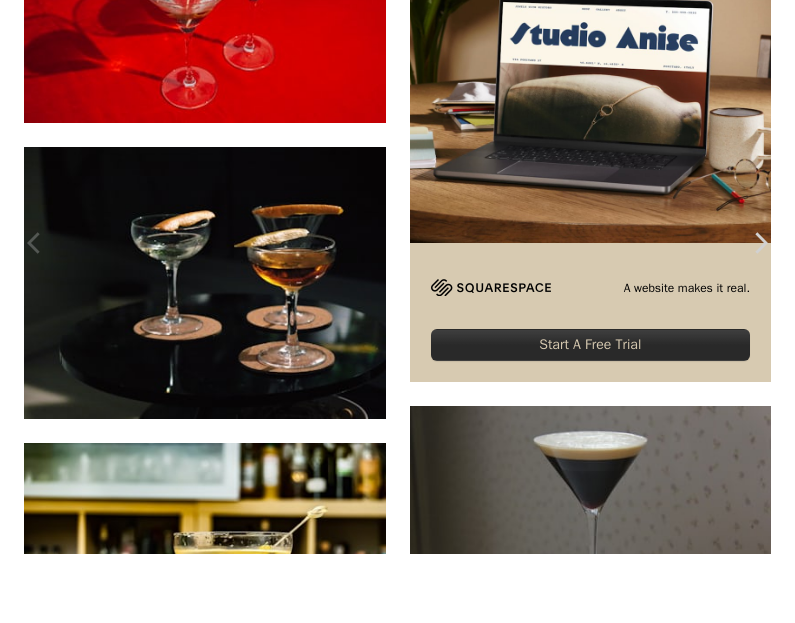 scroll, scrollTop: 605, scrollLeft: 0, axis: vertical 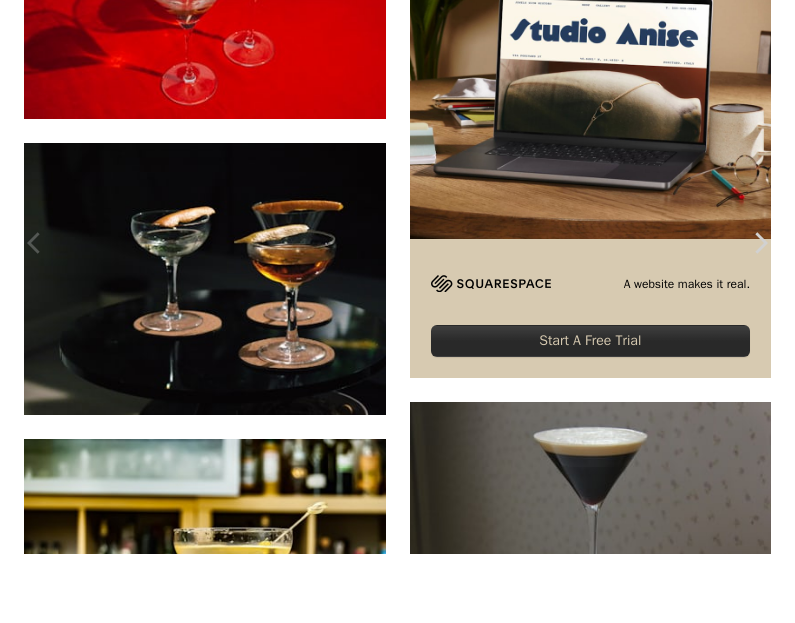 type on "*" 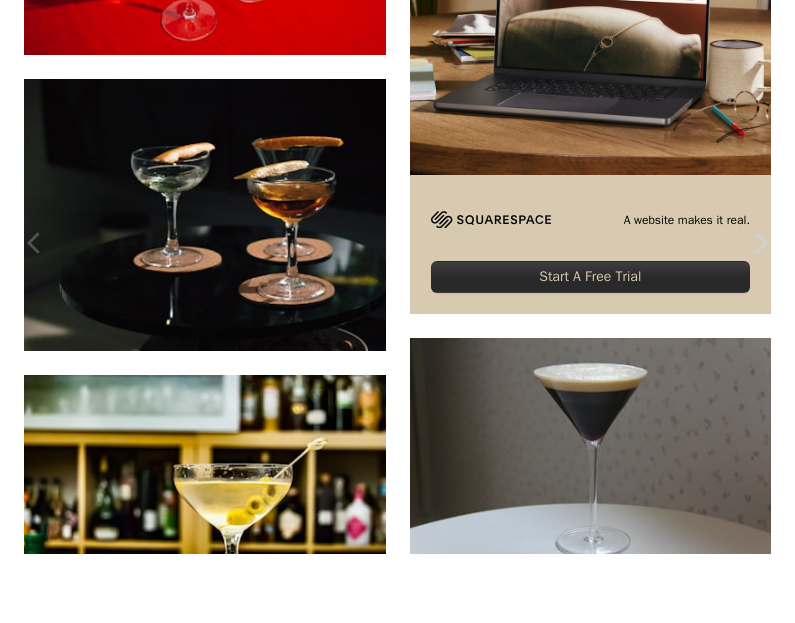 scroll, scrollTop: 669, scrollLeft: 0, axis: vertical 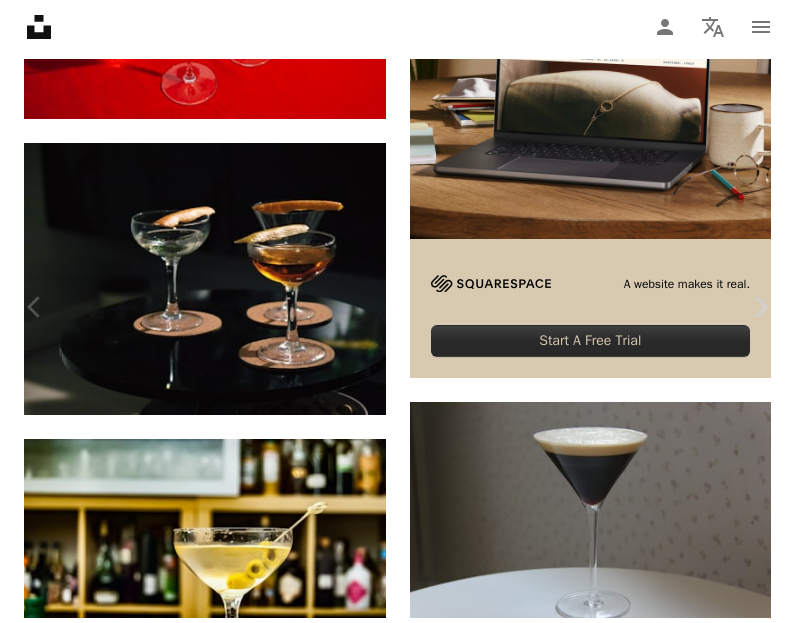 type on "******" 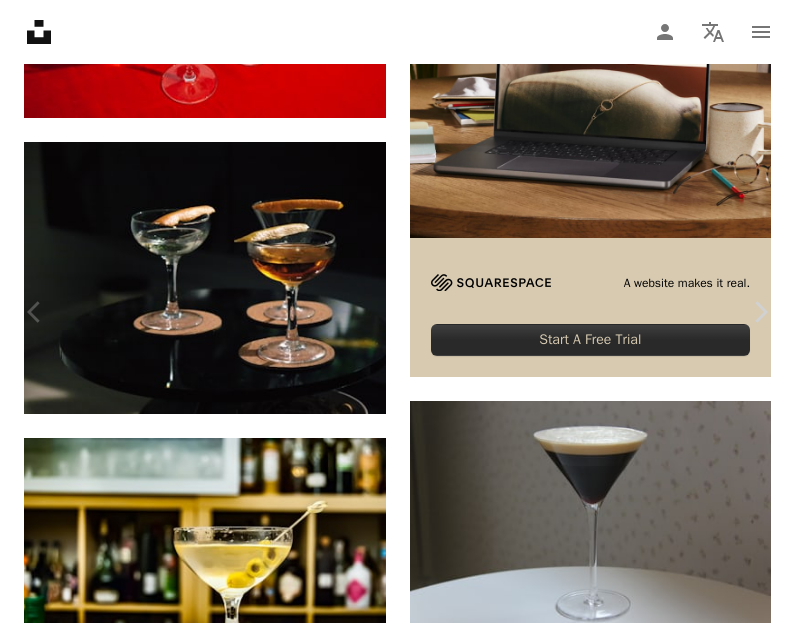 click on "A X shape Unsplash utilizza cookie e tecnologie simili per proteggere il sito, offrire funzionalità utili sia agli utenti che utilizzano funzioni gratuite che a pagamento e garantire prestazioni ottimali. Cliccando su “Accetta tutti i cookie” o chiudendo questo prompt, acconsenti all’utilizzo dei cookie. Cliccando su “Accetta solo i cookie essenziali”, acconsenti solo all’uso dei cookie strettamente necessari al funzionamento del sito. Consulta la nostra Informativa sui cookie per maggiori informazioni. Gestisci i cookie Accetta solo i cookie essenziali Accetta tutti i cookie Unsplash logo Home Unsplash A photo Pen Tool A compass A stack of folders Download Person Localization icon navigation menu A magnifying glass [MASKED_DATA] An X shape Visual search Attiva Unsplash+ Log in Invia immagine Trova immagini premium su iStock | 20% di sconto su iStock ↗ Trova immagini premium su iStock 20% di sconto su iStock ↗ Visualizza altro ↗ Visualizza altro su iStock ↗ A photo Foto 2409 Pen Tool" at bounding box center (397, 5502) 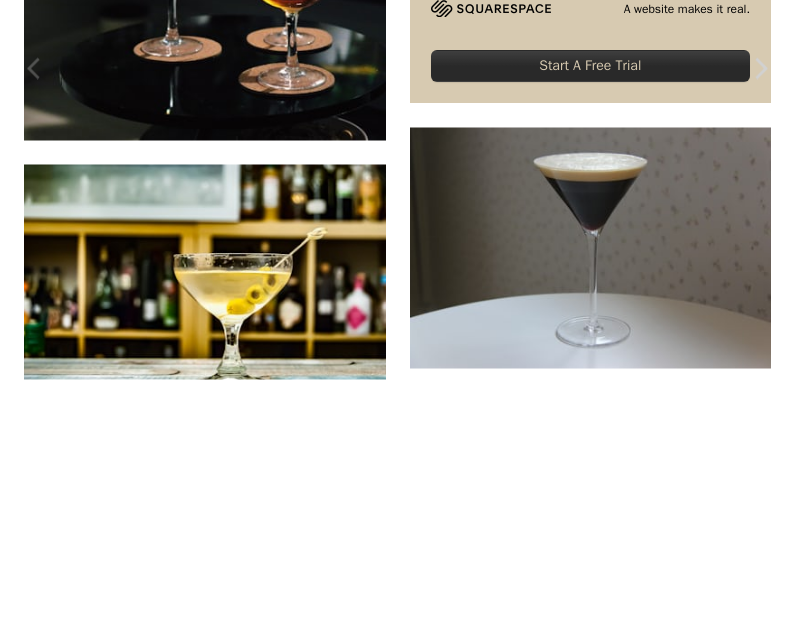 scroll, scrollTop: 949, scrollLeft: 0, axis: vertical 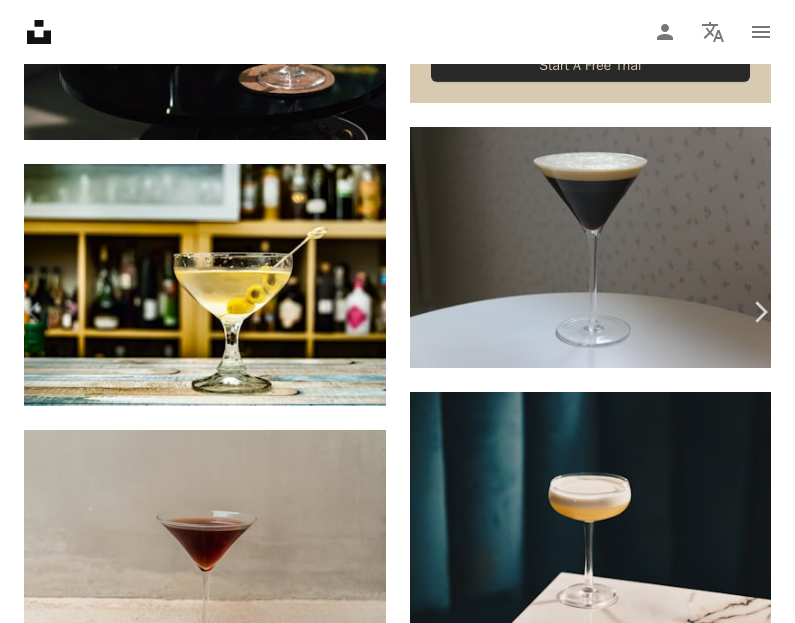 click on "Registrati" at bounding box center [468, 12070] 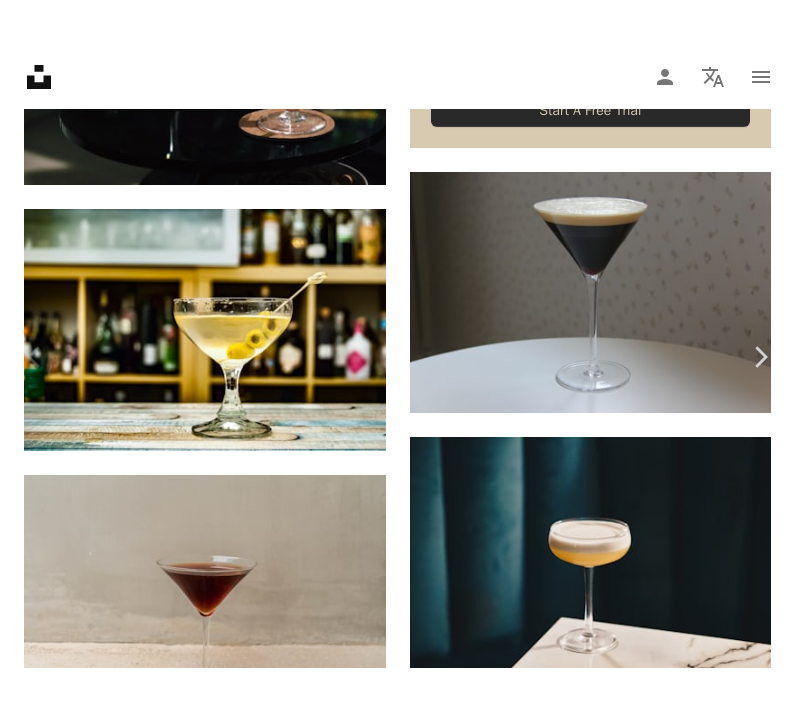 scroll, scrollTop: 1013, scrollLeft: 0, axis: vertical 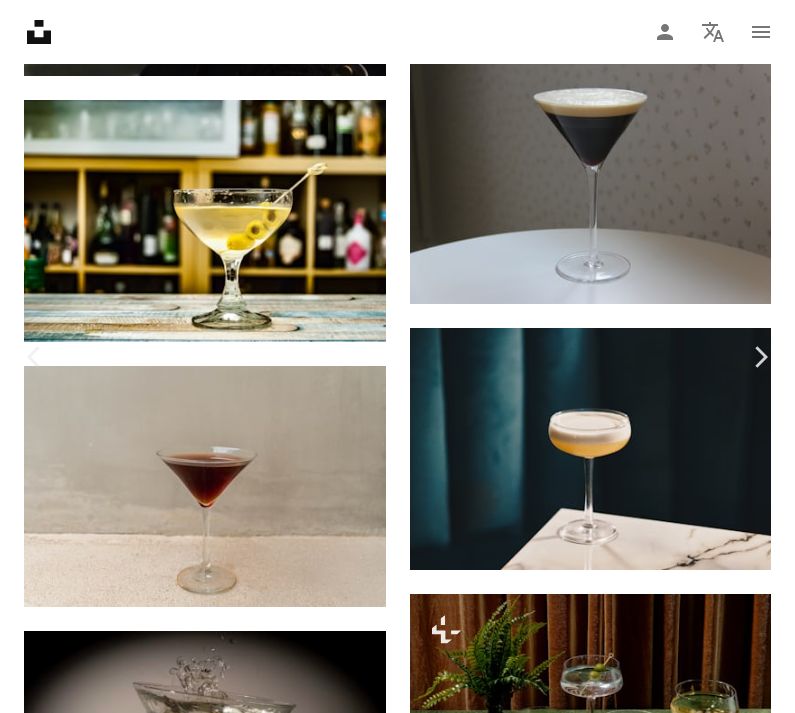 click on "An X shape" at bounding box center [20, 20] 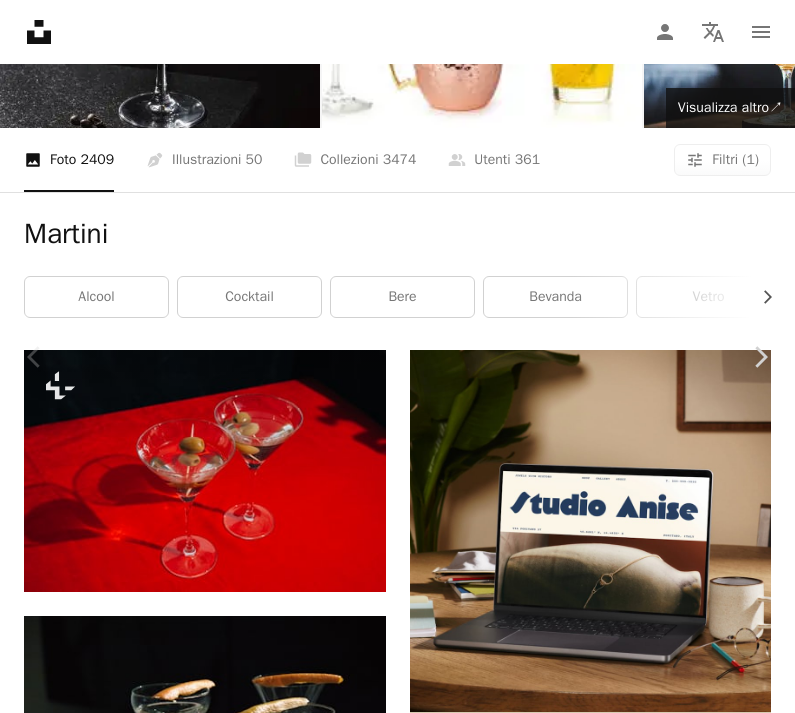 scroll, scrollTop: 0, scrollLeft: 0, axis: both 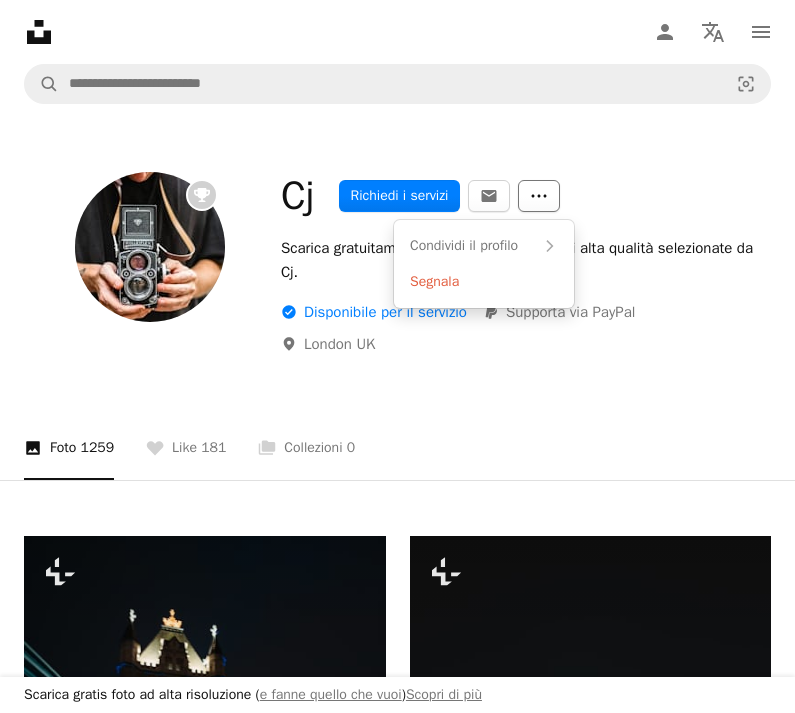 click on "More Actions" 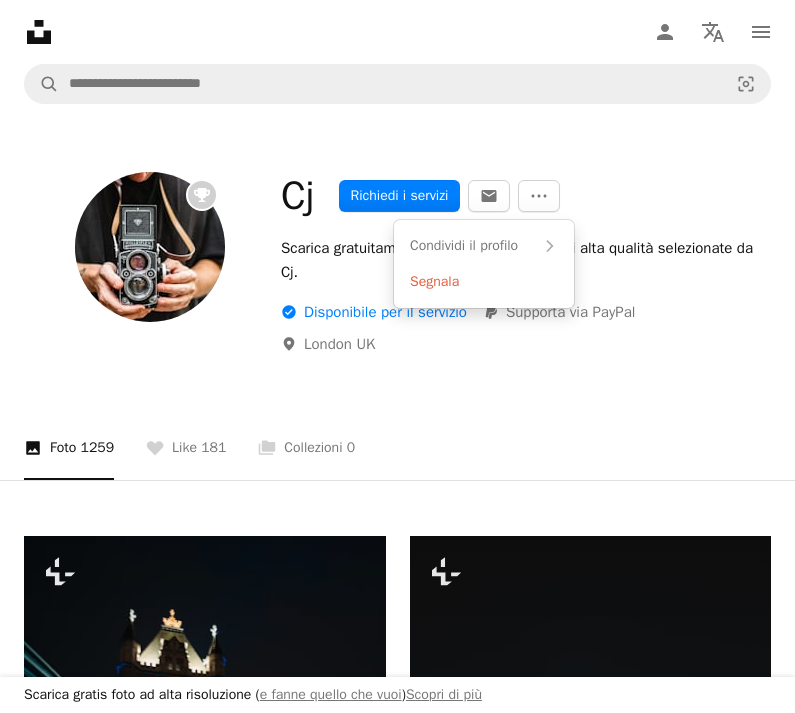 click on "A X shape Unsplash utilizza cookie e tecnologie simili per proteggere il sito, offrire funzionalità utili sia agli utenti che utilizzano funzioni gratuite che a pagamento e garantire prestazioni ottimali. Cliccando su “Accetta tutti i cookie” o chiudendo questo prompt, acconsenti all’utilizzo dei cookie. Cliccando su “Accetta solo i cookie essenziali”, acconsenti solo all’uso dei cookie strettamente necessari al funzionamento del sito. Consulta la nostra Informativa sui cookie per maggiori informazioni. Gestisci i cookie Accetta solo i cookie essenziali Accetta tutti i cookie Scarica gratis foto ad alta risoluzione ( e fanne quello che vuoi ) Scopri di più Unsplash logo Home Unsplash A photo Pen Tool A compass A stack of folders Download Person Localization icon navigation menu A magnifying glass Visual search Attiva Unsplash+ Log in Invia immagine Cj Richiedi i servizi An envelope More Actions Scarica gratuitamente bellissime immagini di alta qualità selezionate da Cj. PayPal icon A photo" at bounding box center [397, 2600] 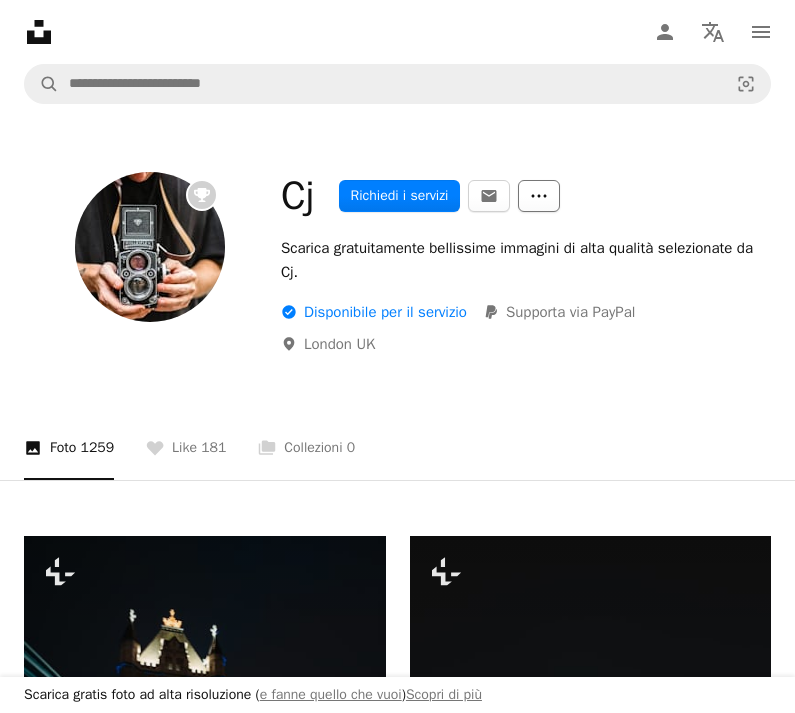 click on "More Actions" 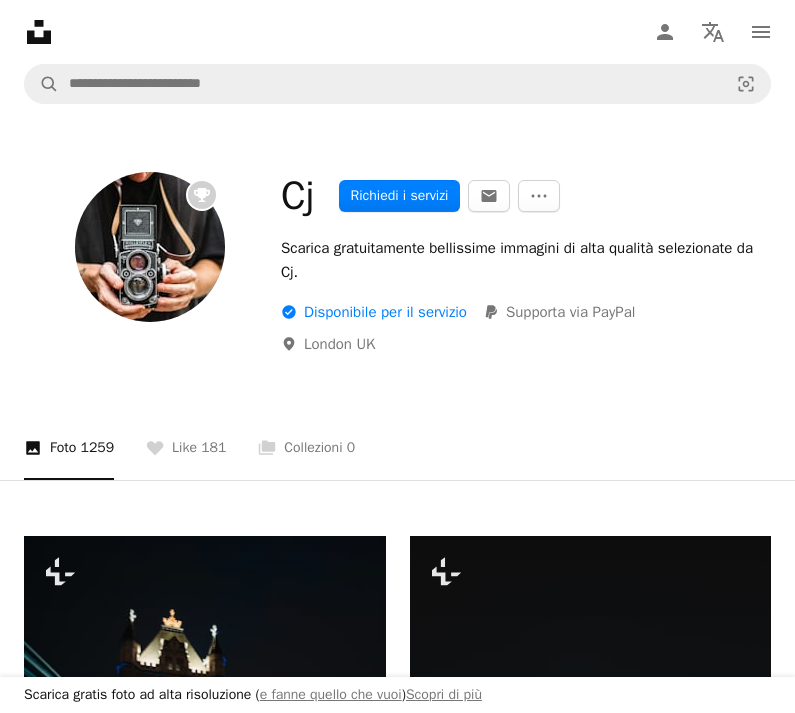 click on "A X shape Unsplash utilizza cookie e tecnologie simili per proteggere il sito, offrire funzionalità utili sia agli utenti che utilizzano funzioni gratuite che a pagamento e garantire prestazioni ottimali. Cliccando su “Accetta tutti i cookie” o chiudendo questo prompt, acconsenti all’utilizzo dei cookie. Cliccando su “Accetta solo i cookie essenziali”, acconsenti solo all’uso dei cookie strettamente necessari al funzionamento del sito. Consulta la nostra Informativa sui cookie per maggiori informazioni. Gestisci i cookie Accetta solo i cookie essenziali Accetta tutti i cookie Scarica gratis foto ad alta risoluzione ( e fanne quello che vuoi ) Scopri di più Unsplash logo Home Unsplash A photo Pen Tool A compass A stack of folders Download Person Localization icon navigation menu A magnifying glass Visual search Attiva Unsplash+ Log in Invia immagine Cj Richiedi i servizi An envelope More Actions Scarica gratuitamente bellissime immagini di alta qualità selezionate da Cj. PayPal icon A photo" at bounding box center [397, 2600] 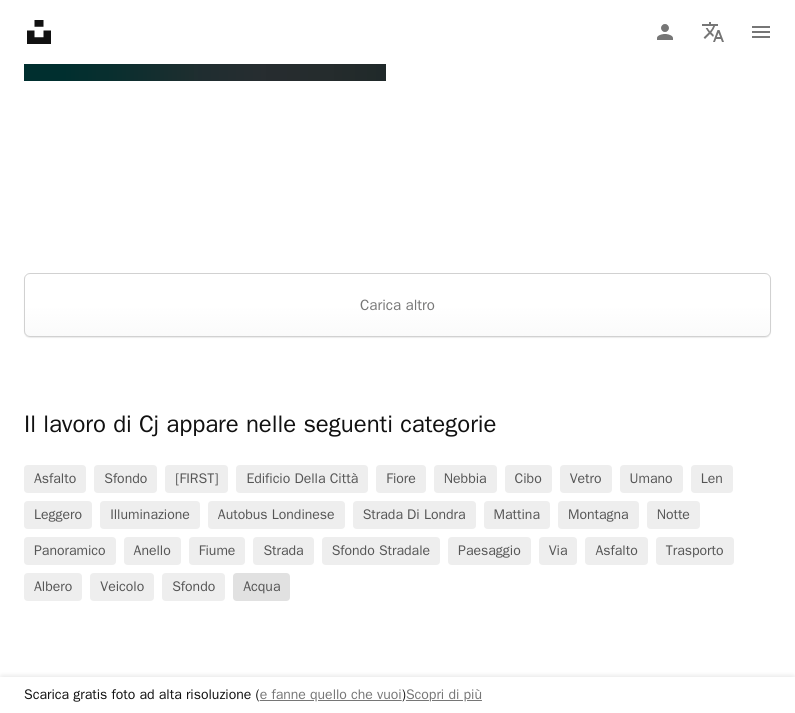 scroll, scrollTop: 4285, scrollLeft: 0, axis: vertical 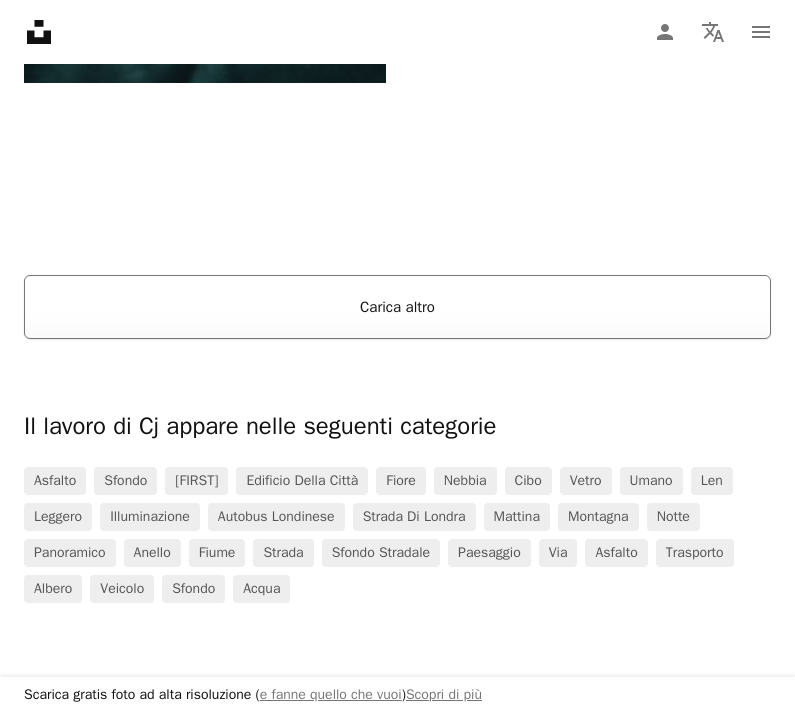 click on "Carica altro" at bounding box center (397, 307) 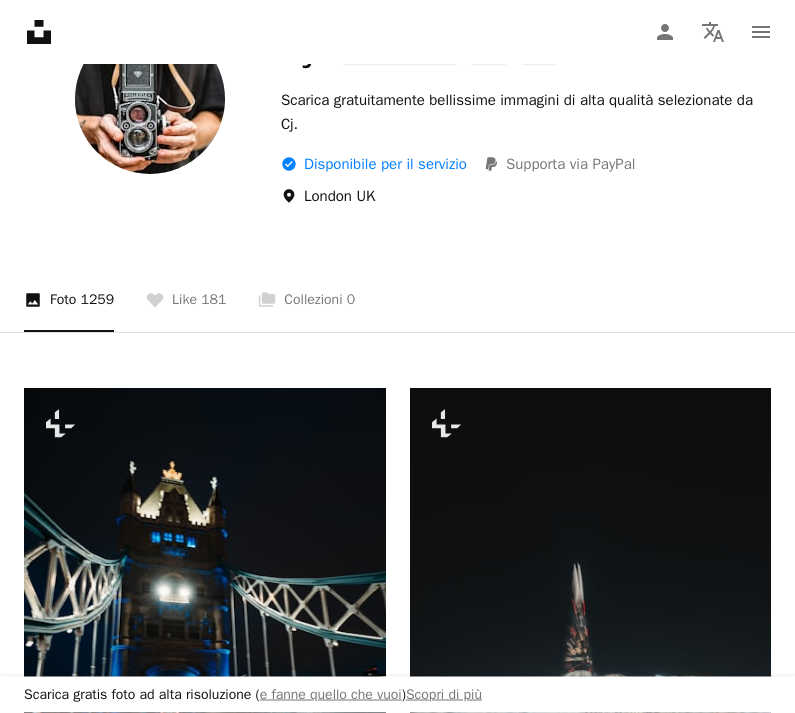 scroll, scrollTop: 0, scrollLeft: 0, axis: both 